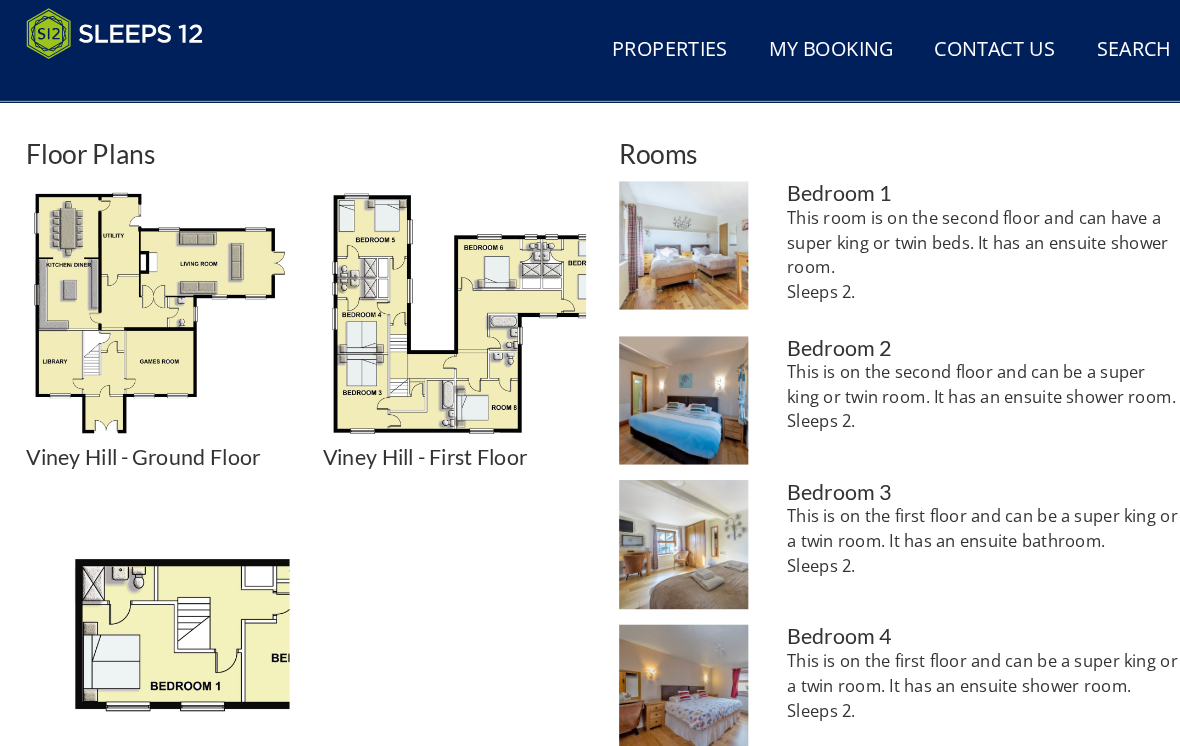 scroll, scrollTop: 830, scrollLeft: 0, axis: vertical 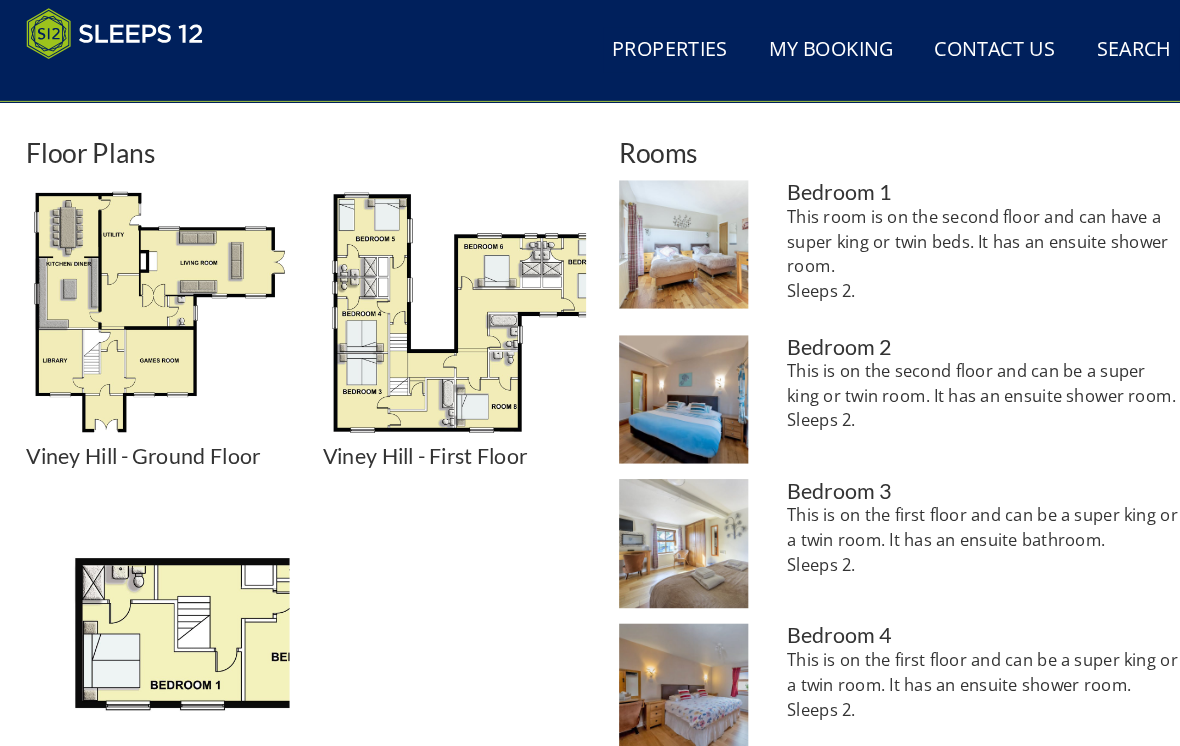 click at bounding box center [159, 612] 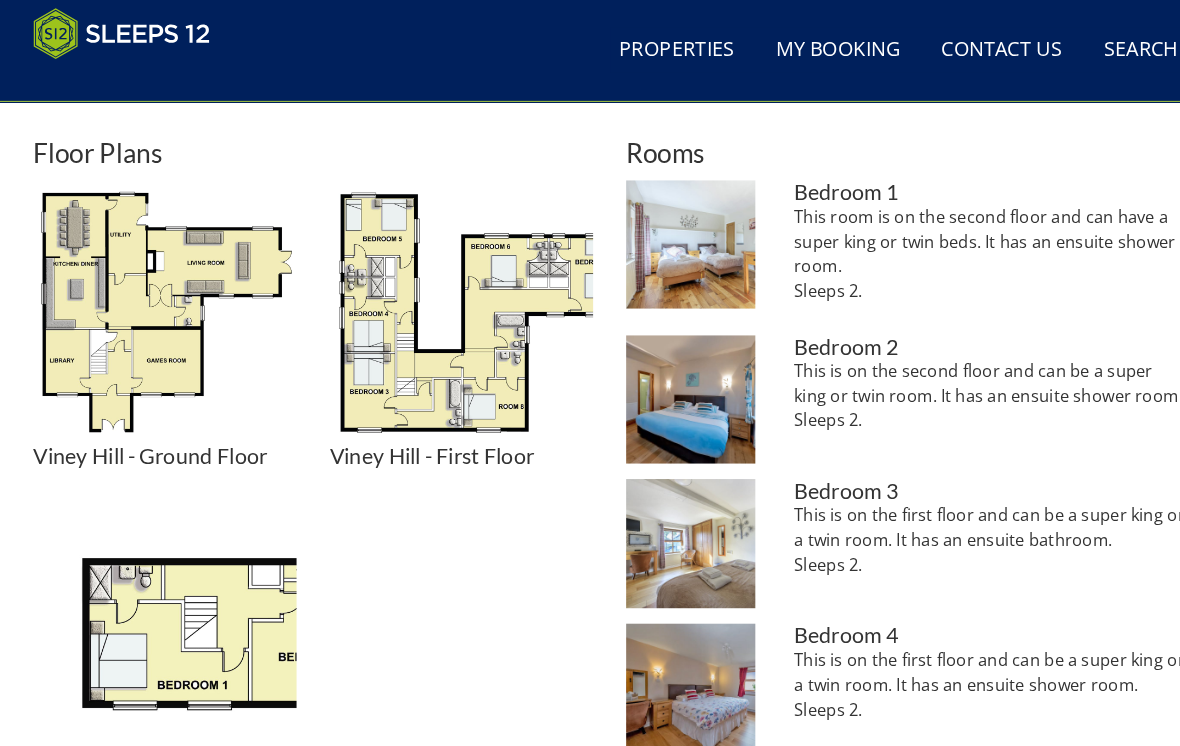 click on "This room is on the second floor and can have a super king or twin beds. It has an ensuite shower room.
Sleeps 2." at bounding box center (958, 246) 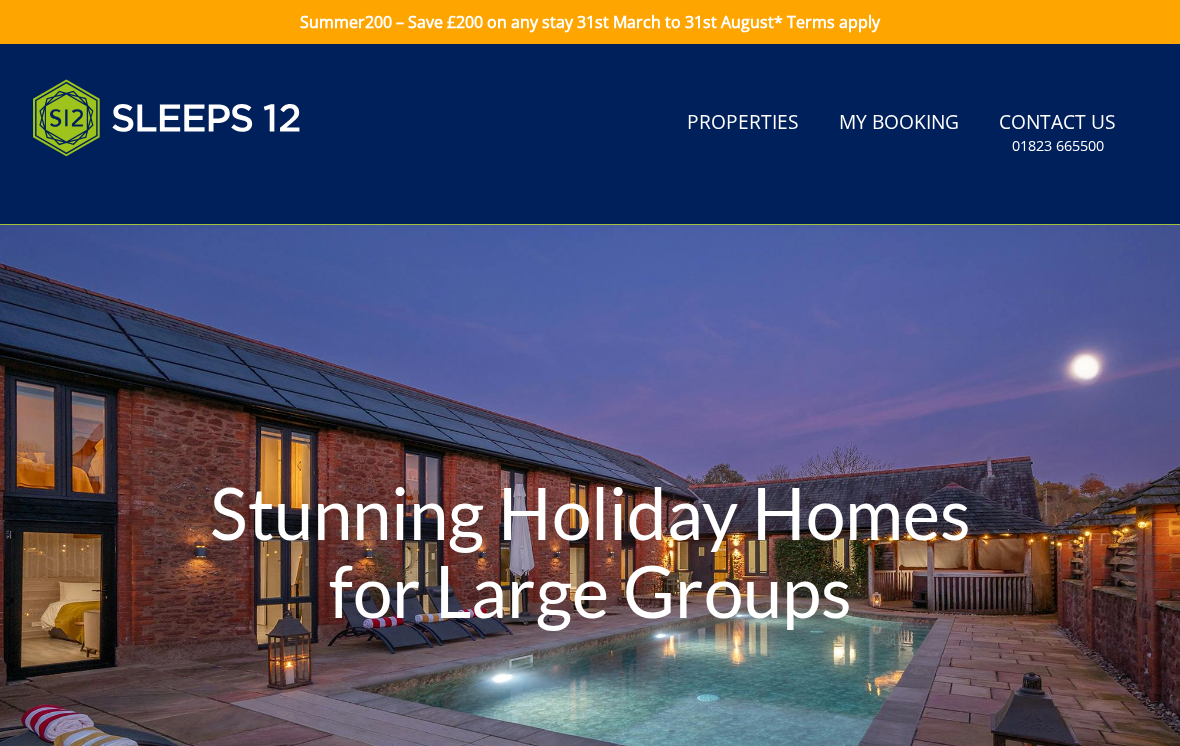 scroll, scrollTop: 0, scrollLeft: 0, axis: both 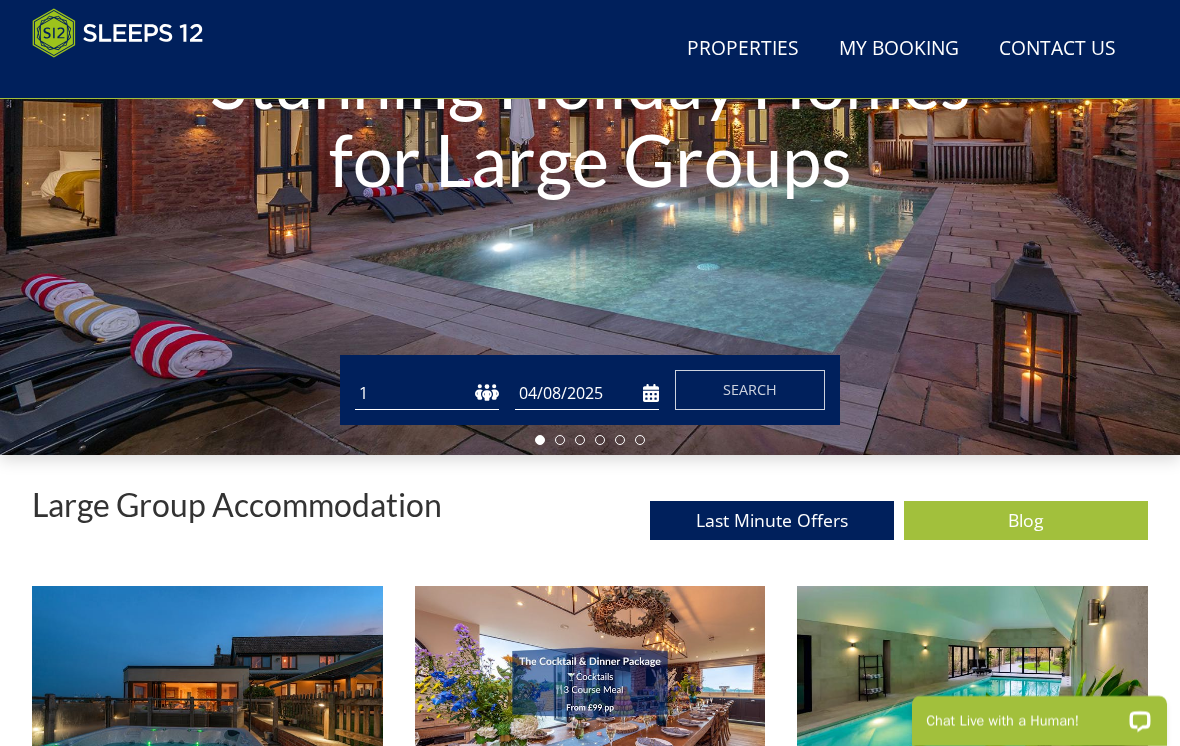 click on "Properties" at bounding box center (743, 49) 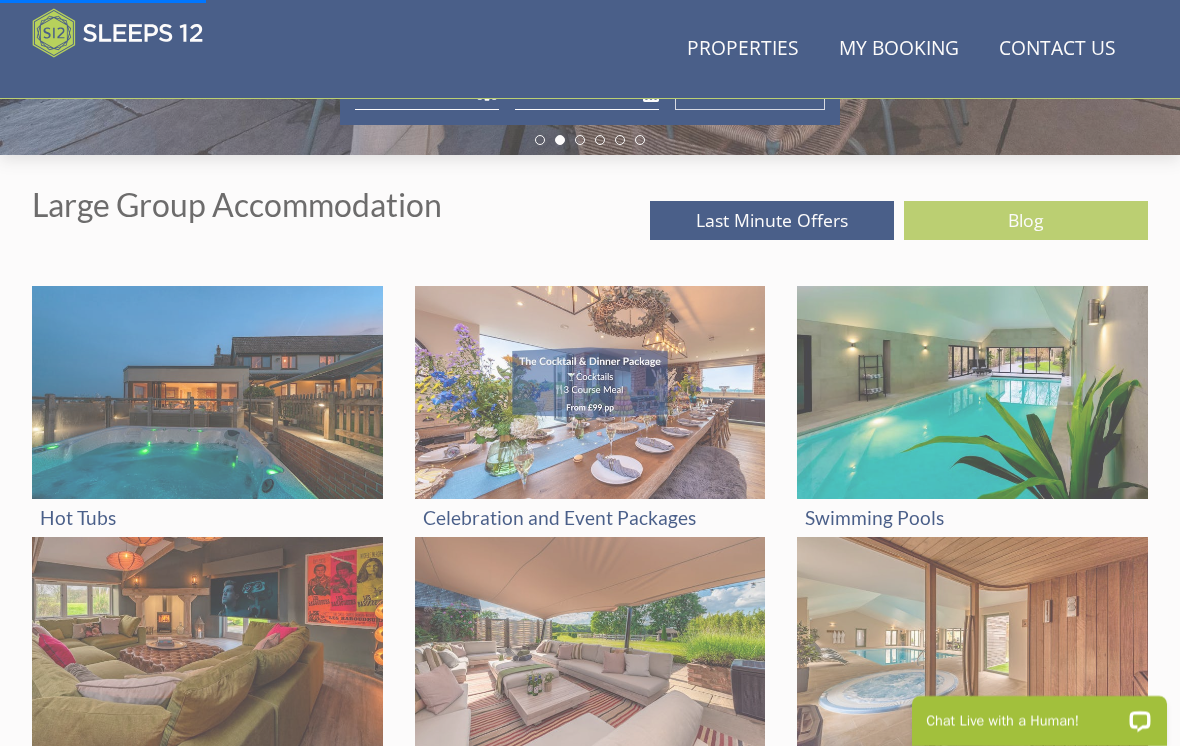 scroll, scrollTop: 535, scrollLeft: 0, axis: vertical 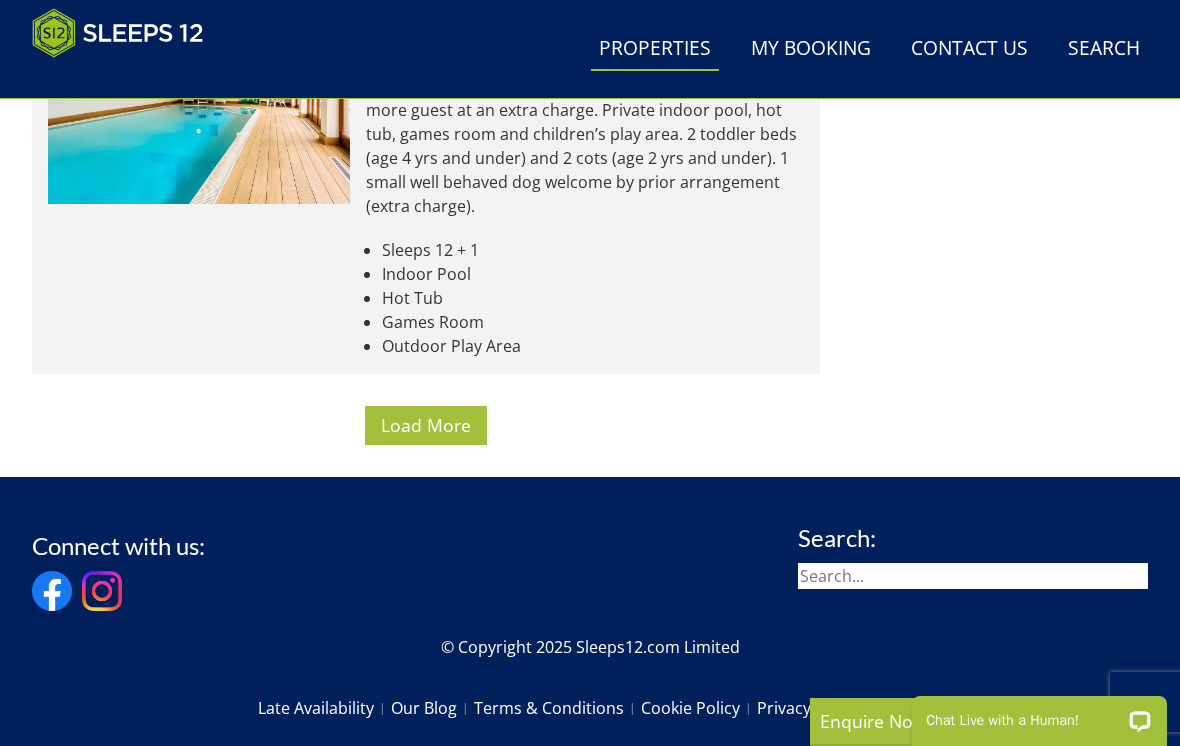 click on "Load More" at bounding box center [426, 425] 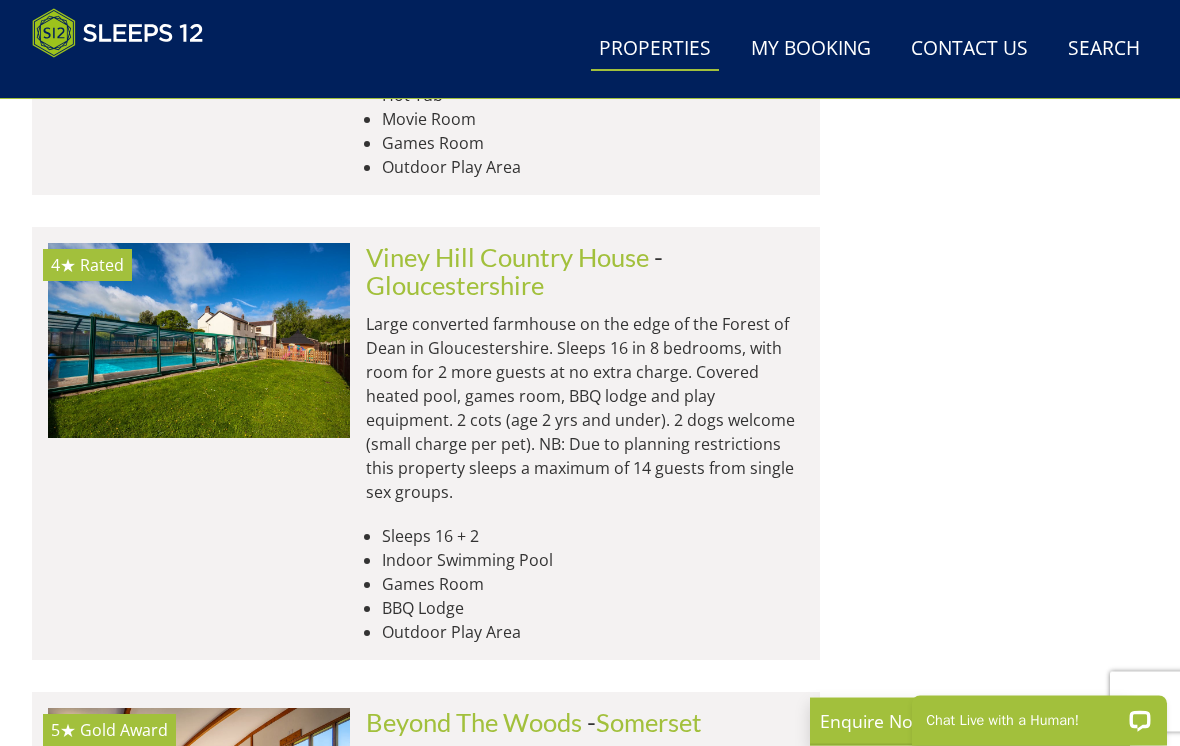 scroll, scrollTop: 9108, scrollLeft: 0, axis: vertical 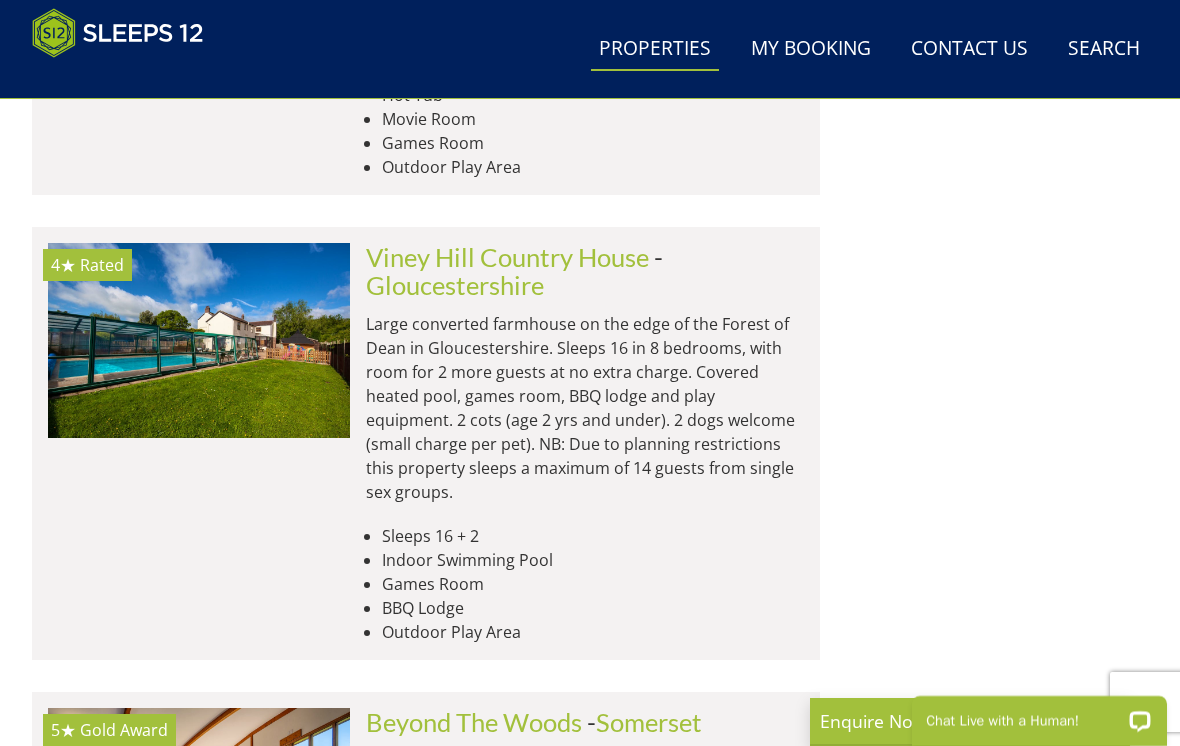 click at bounding box center (199, 340) 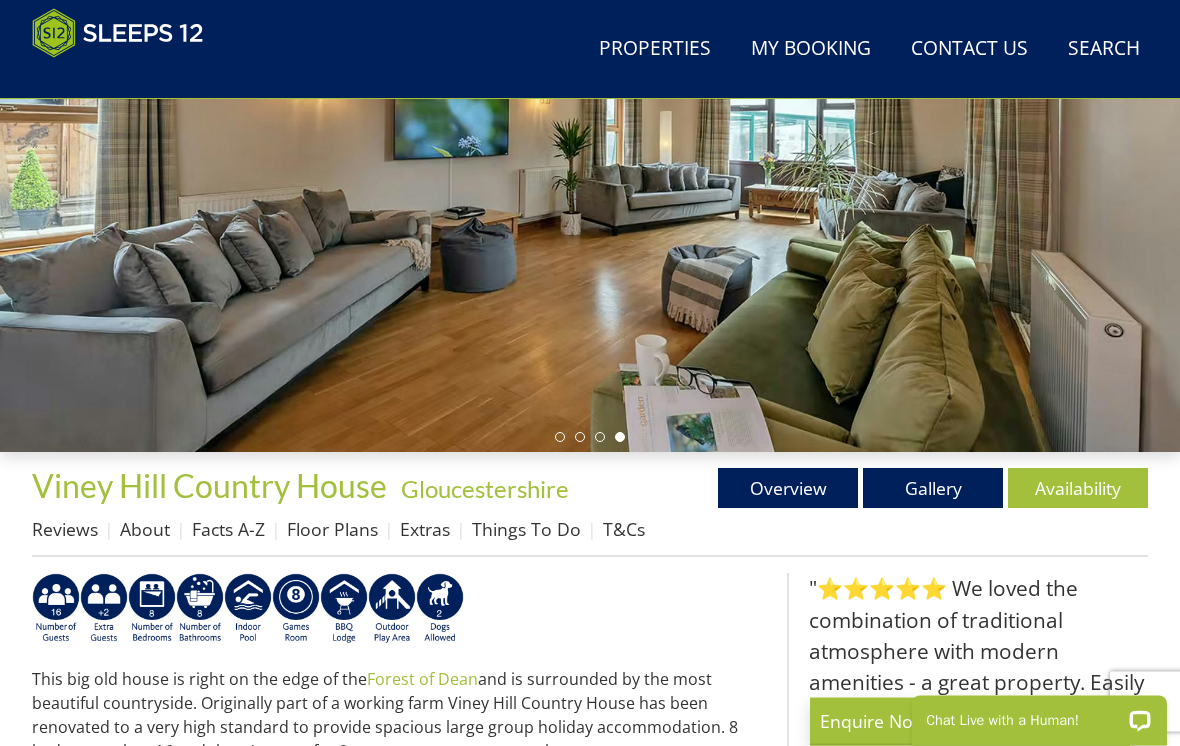 scroll, scrollTop: 353, scrollLeft: 0, axis: vertical 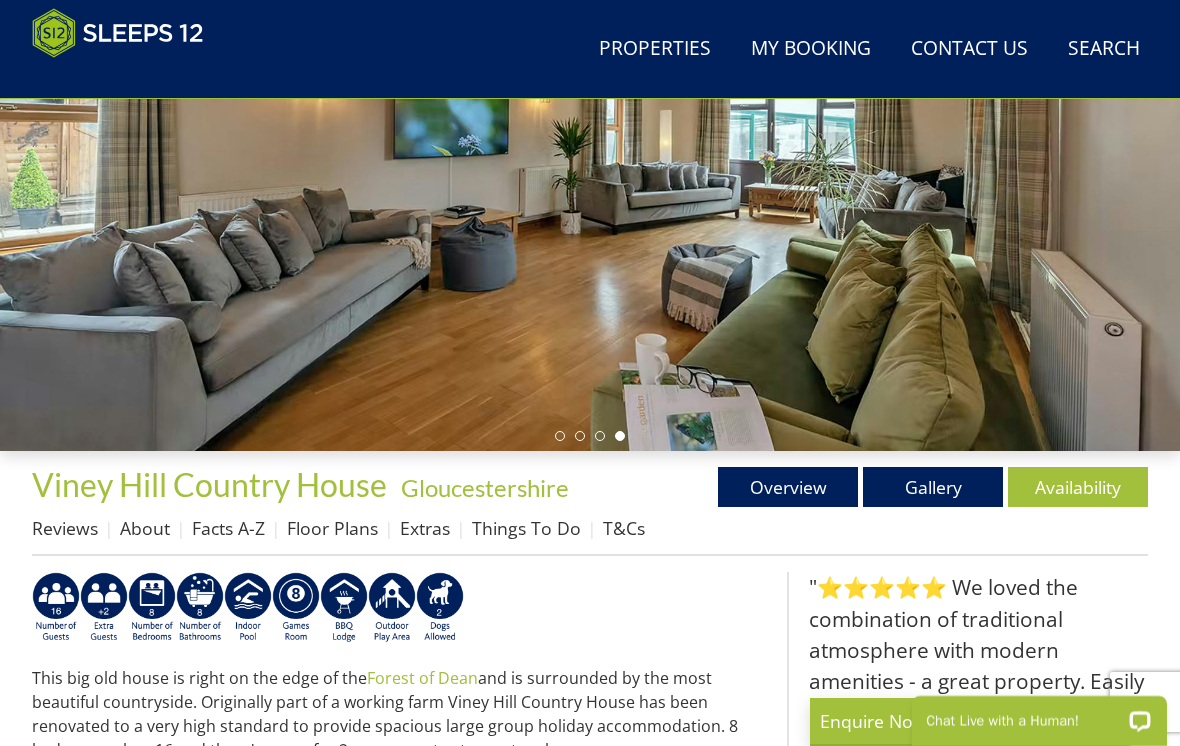 click on "Gallery" at bounding box center [933, 487] 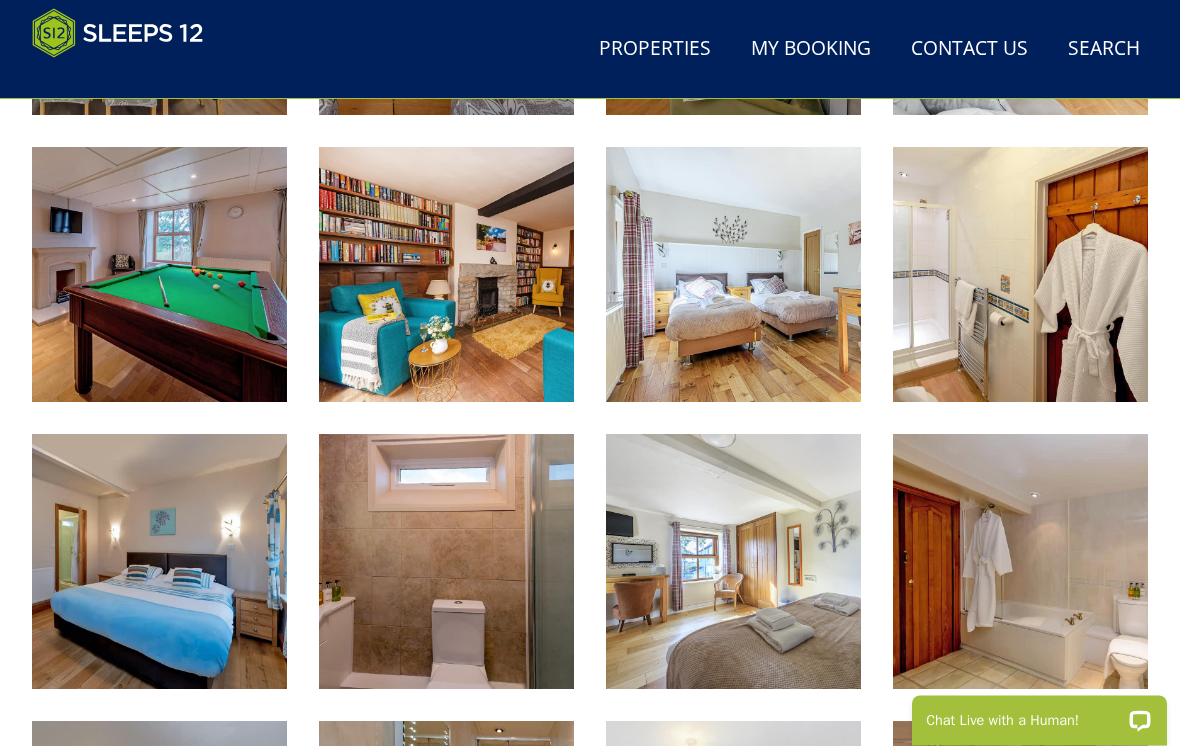scroll, scrollTop: 1639, scrollLeft: 0, axis: vertical 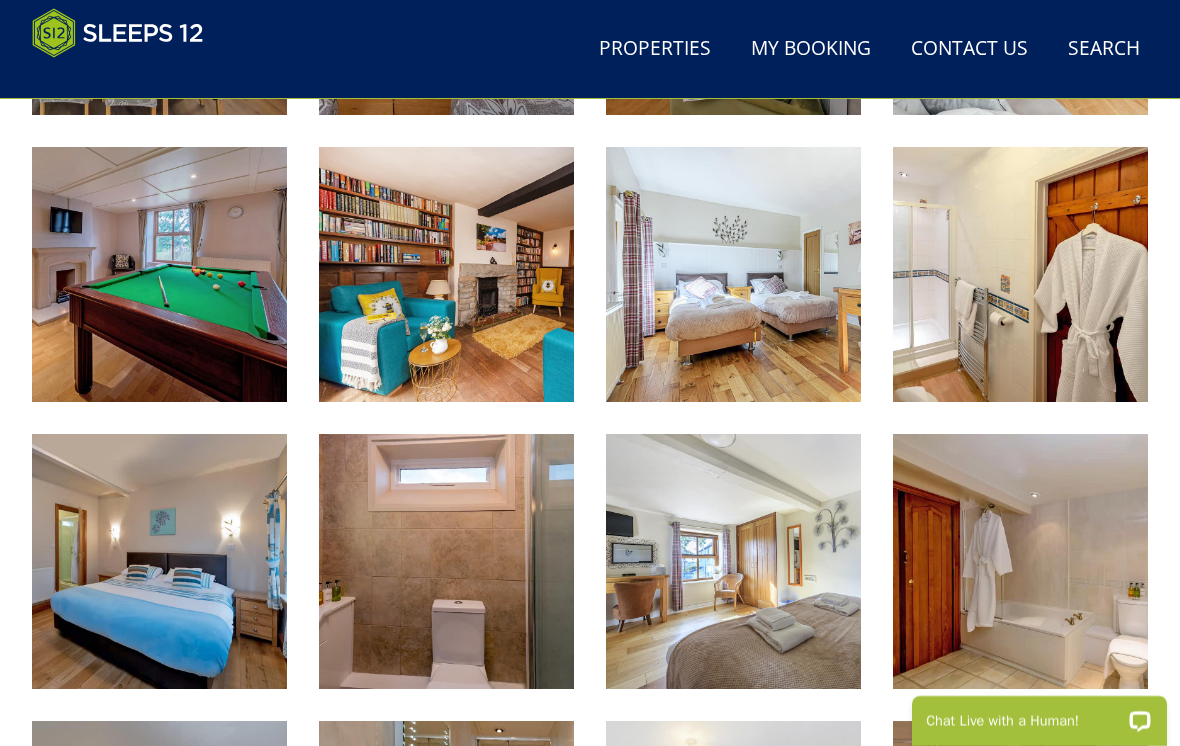 click at bounding box center [733, 274] 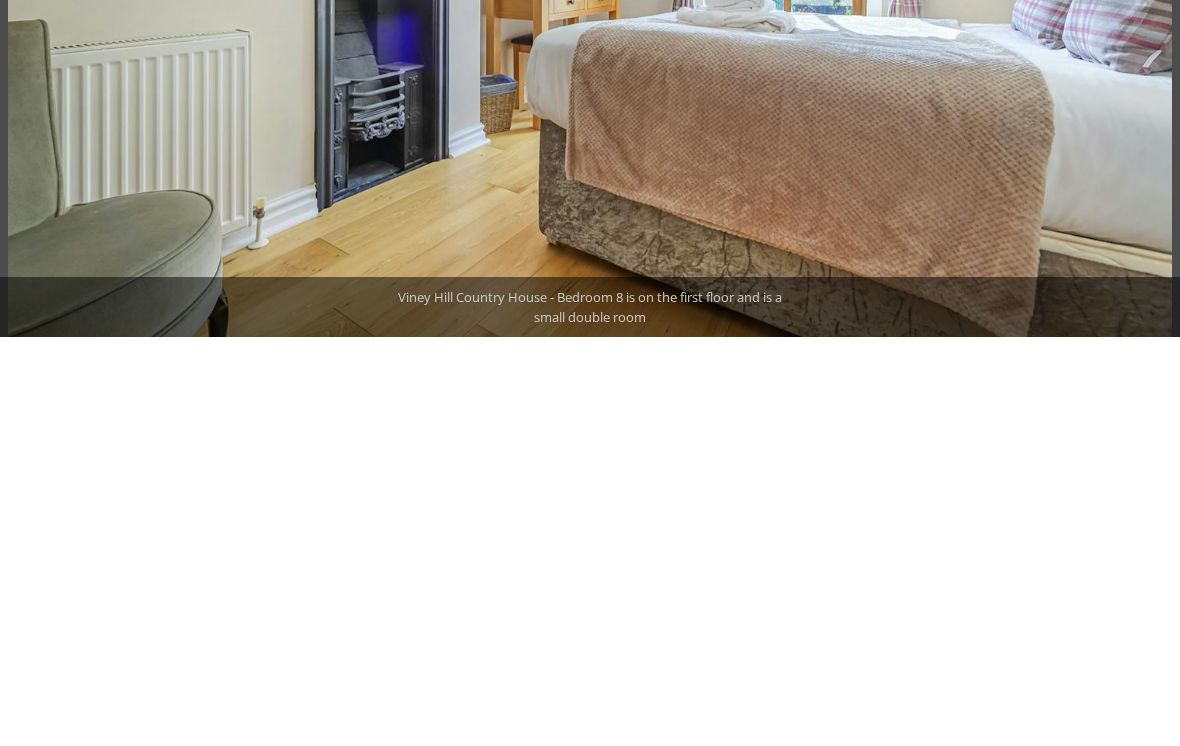 scroll, scrollTop: 1751, scrollLeft: 0, axis: vertical 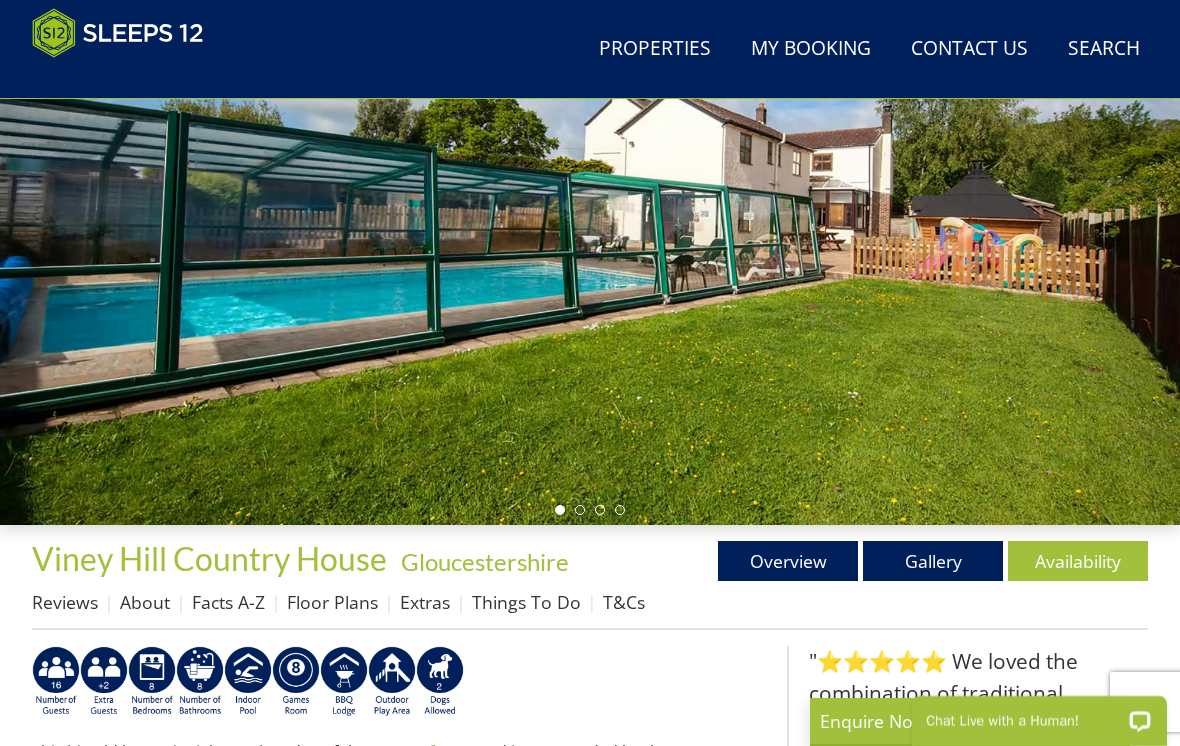 click on "Extras" at bounding box center [425, 602] 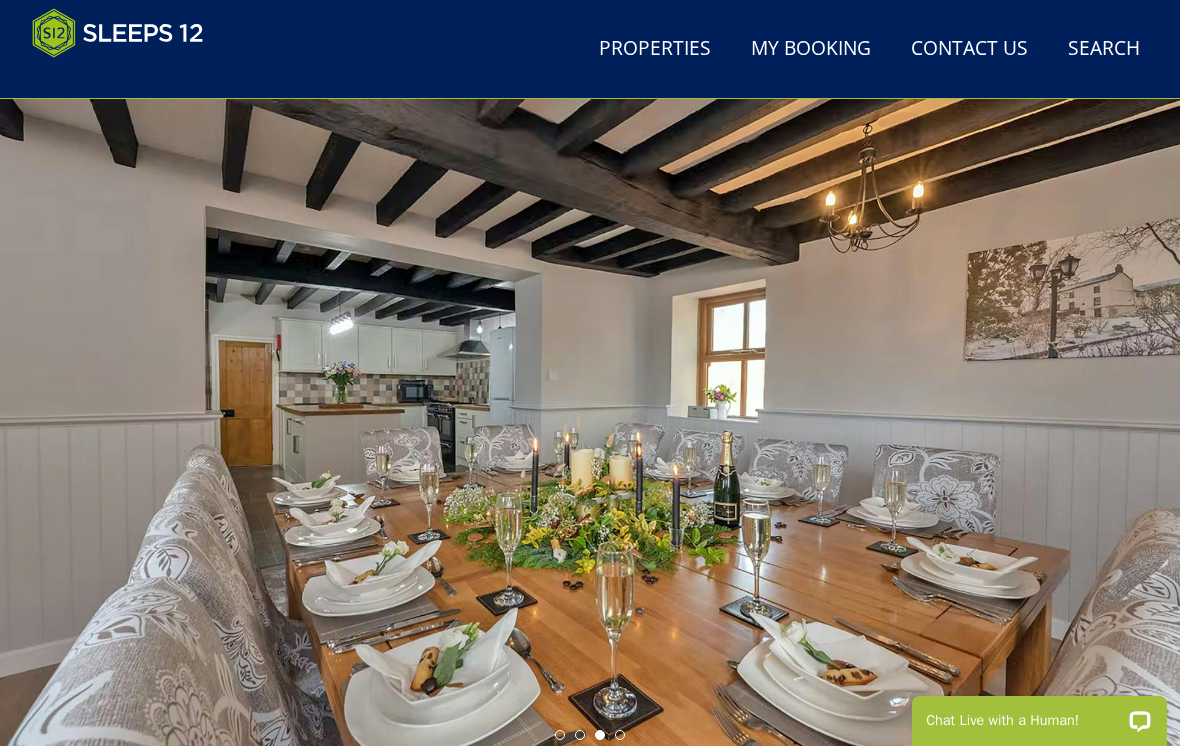 scroll, scrollTop: 0, scrollLeft: 0, axis: both 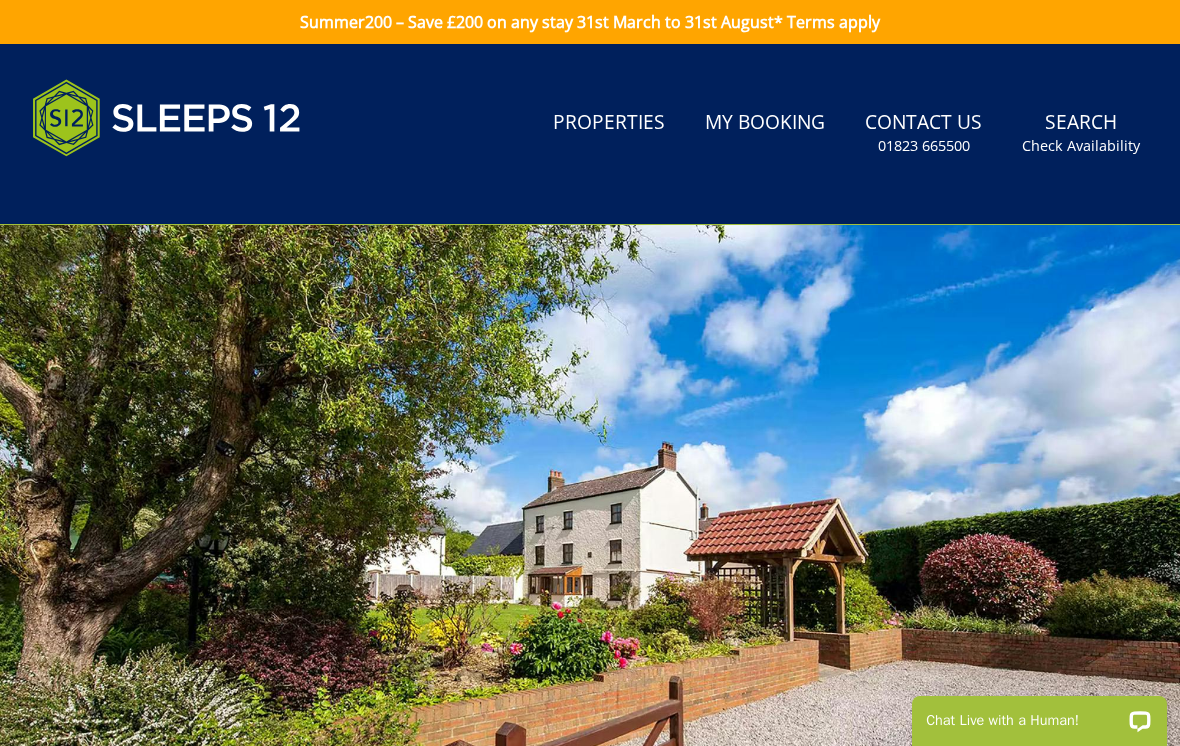 click on "01823 665500" at bounding box center (924, 146) 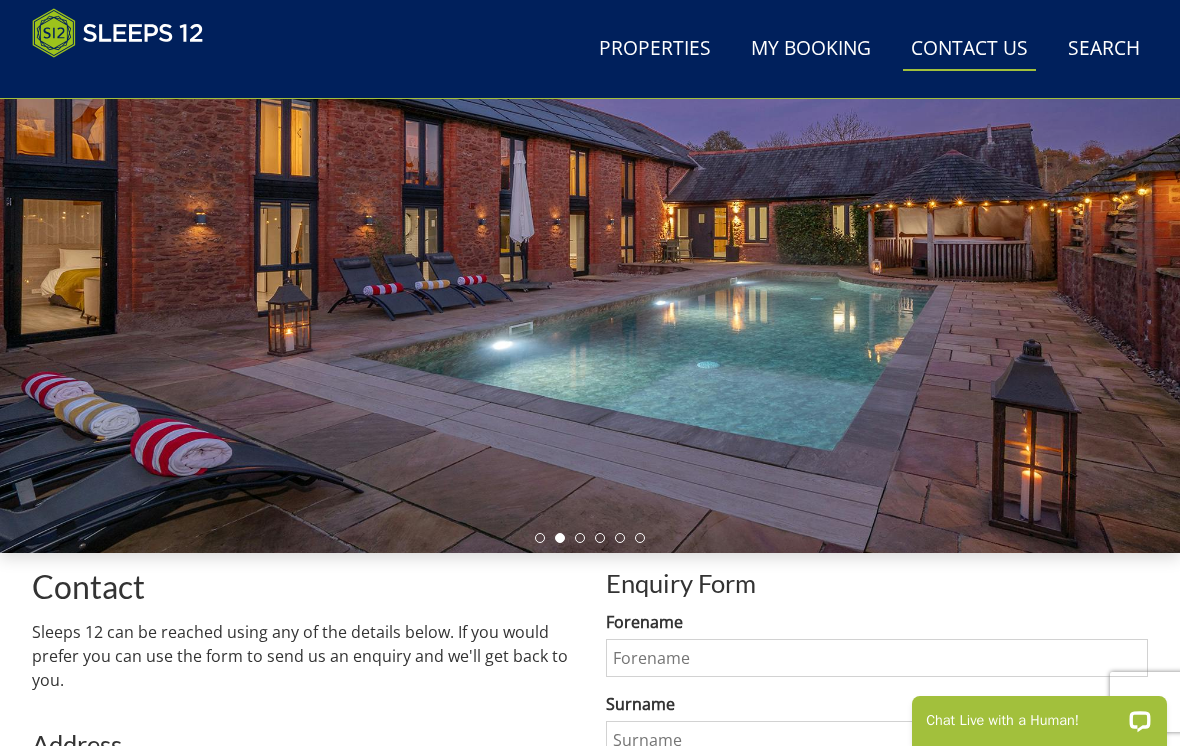 scroll, scrollTop: 0, scrollLeft: 0, axis: both 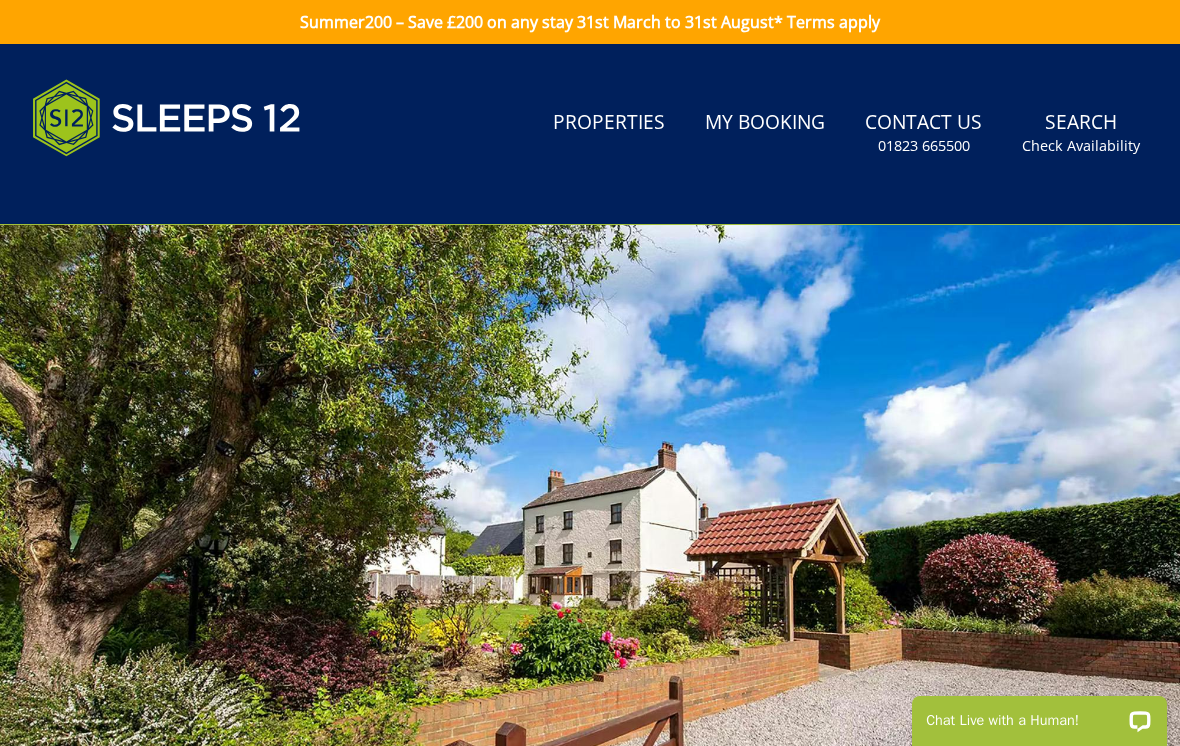 click on "Properties" at bounding box center (609, 123) 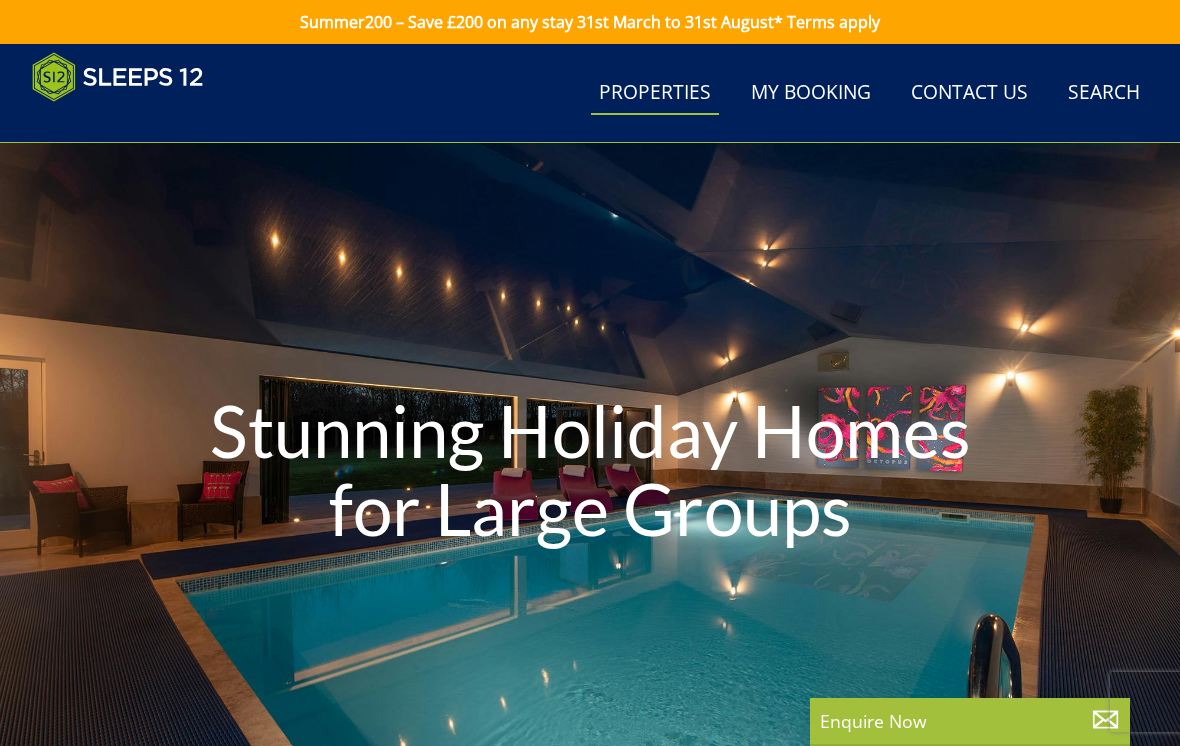 scroll, scrollTop: 0, scrollLeft: 6955, axis: horizontal 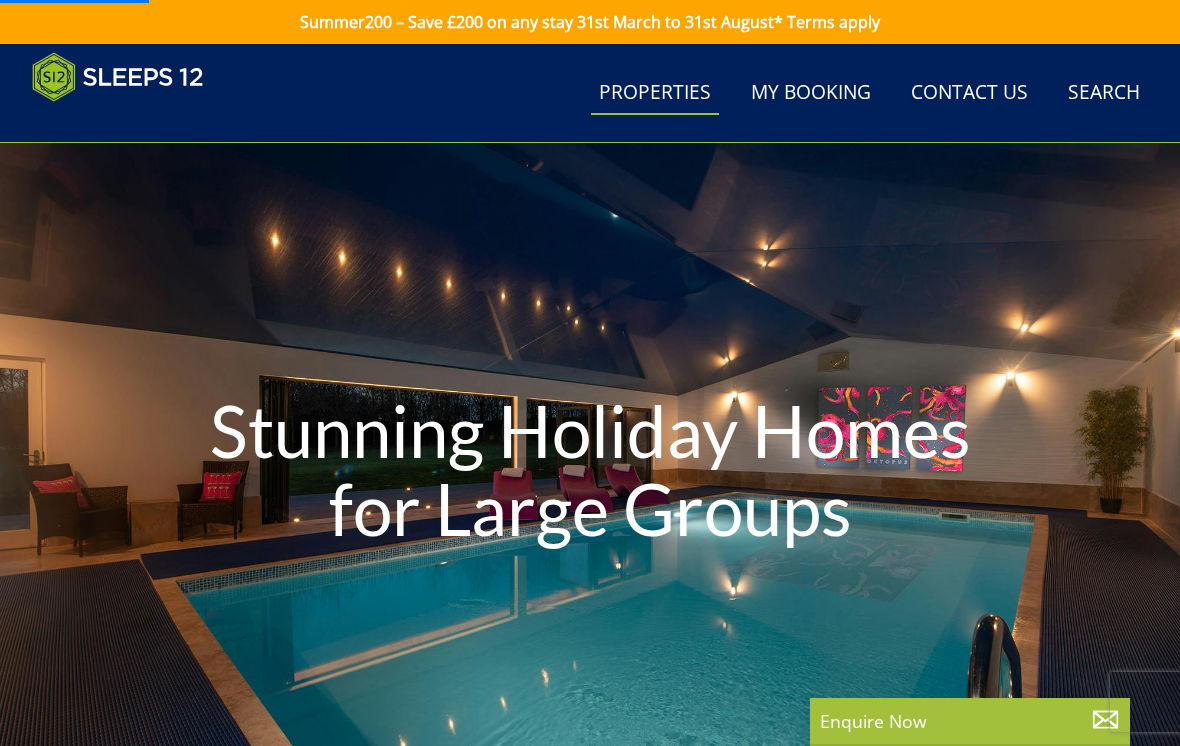 click on "Properties" at bounding box center [655, 93] 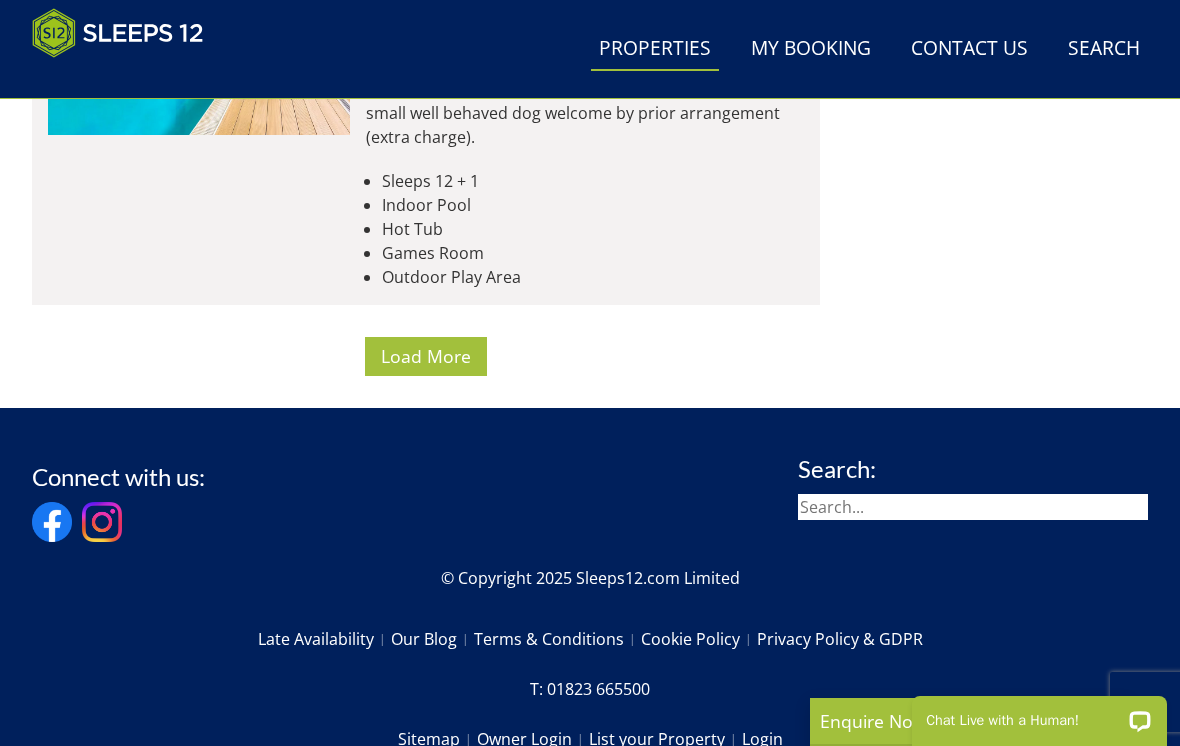 scroll, scrollTop: 8617, scrollLeft: 0, axis: vertical 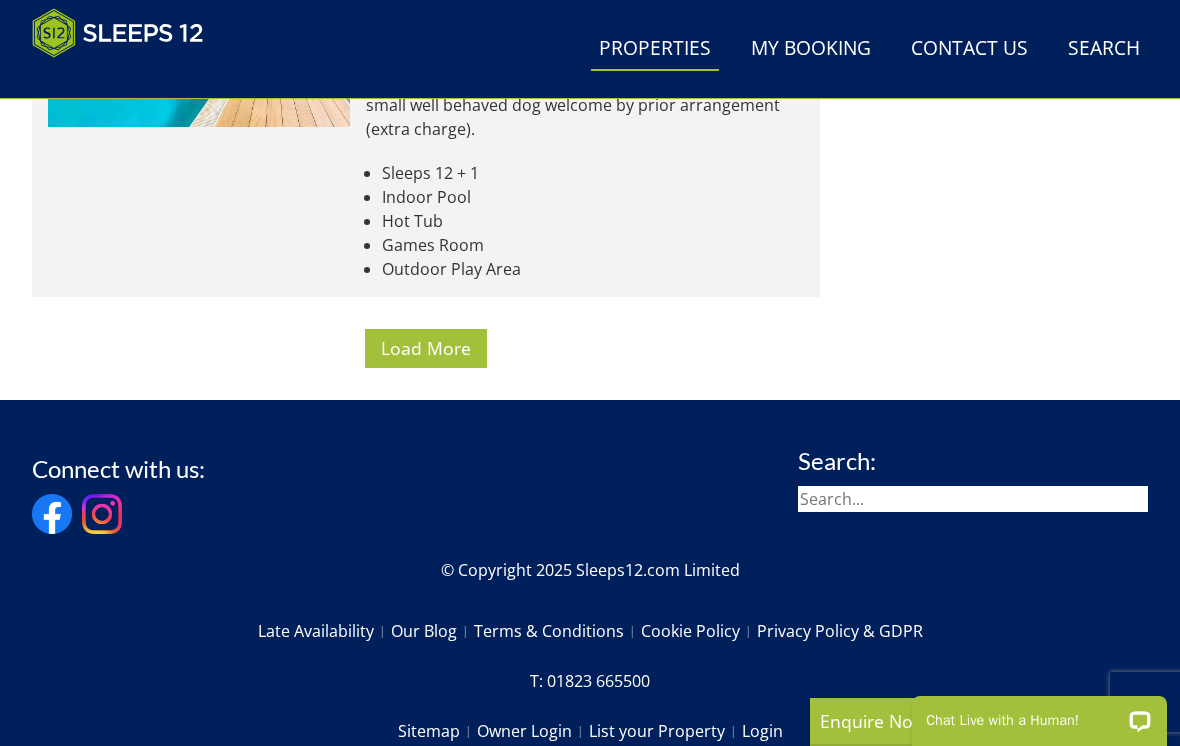 click on "Load More" at bounding box center [426, 348] 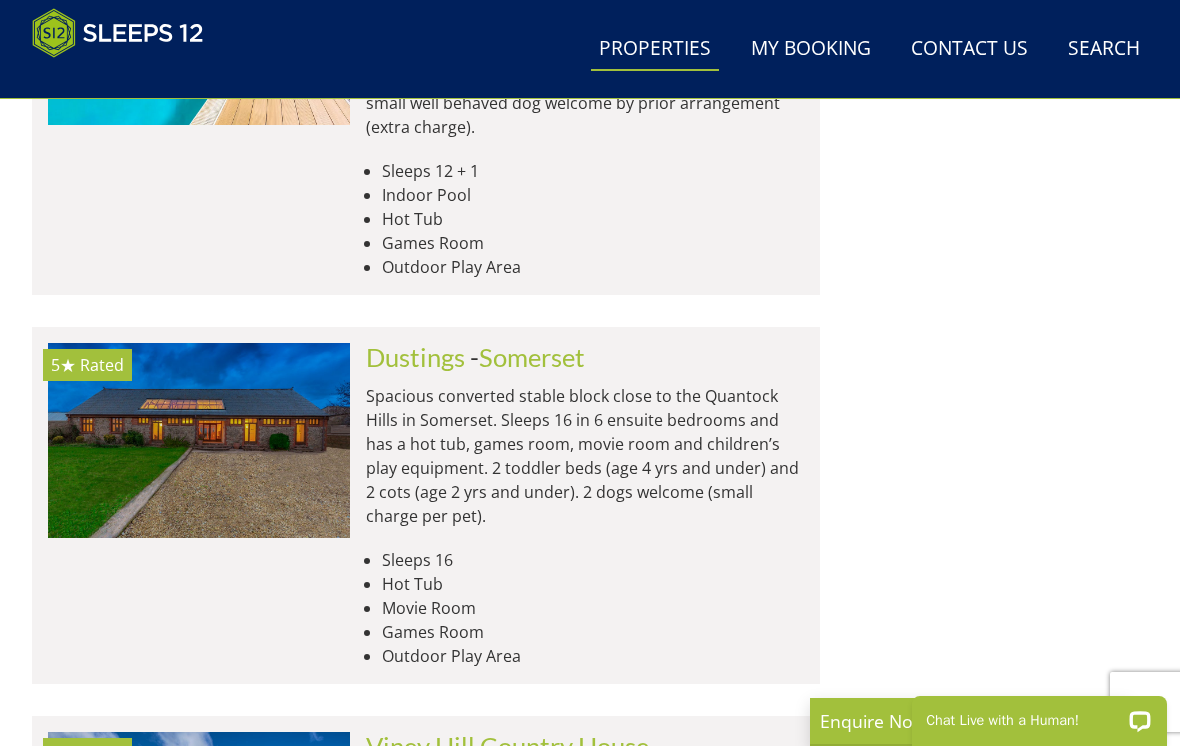 scroll, scrollTop: 8618, scrollLeft: 0, axis: vertical 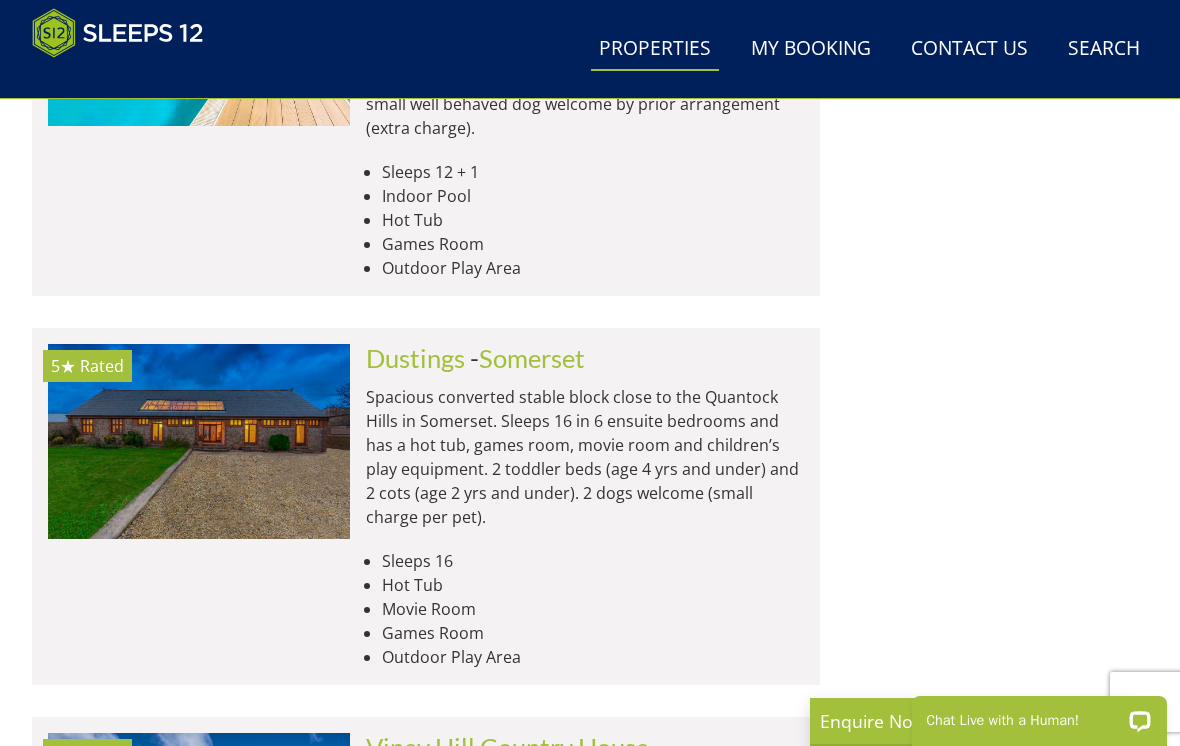 click at bounding box center (199, 441) 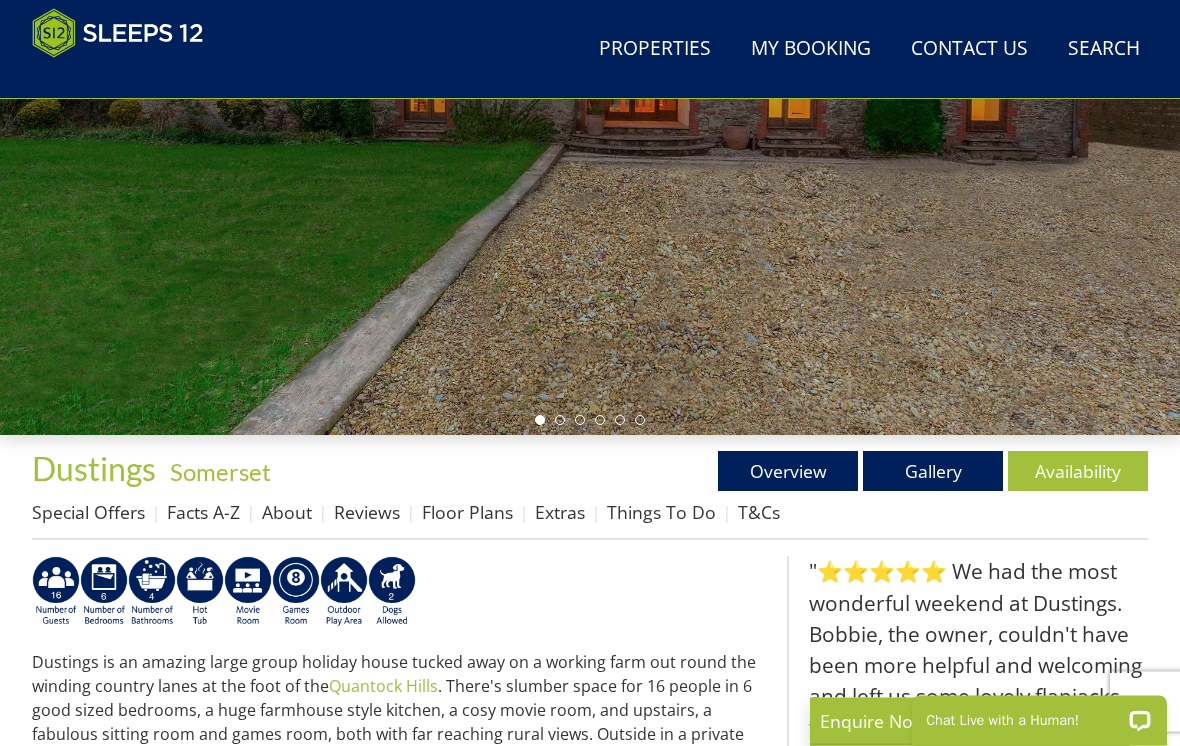 scroll, scrollTop: 369, scrollLeft: 0, axis: vertical 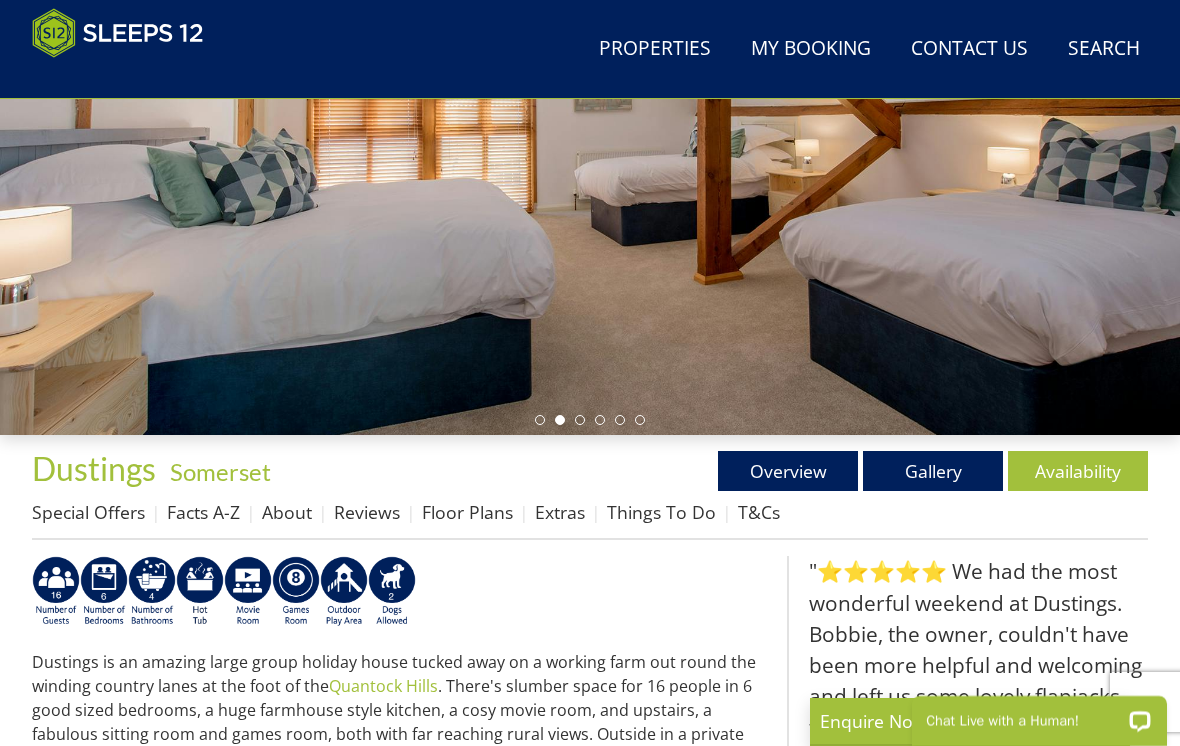 click on "Gallery" at bounding box center [933, 471] 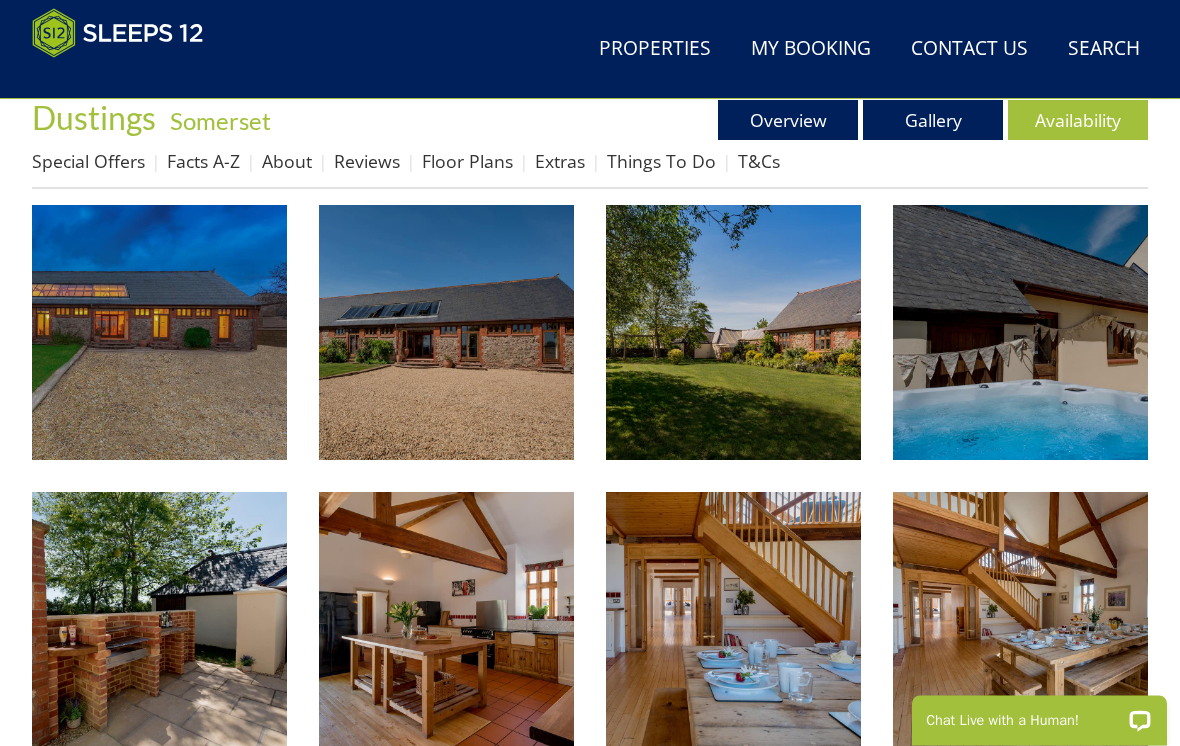 scroll, scrollTop: 721, scrollLeft: 0, axis: vertical 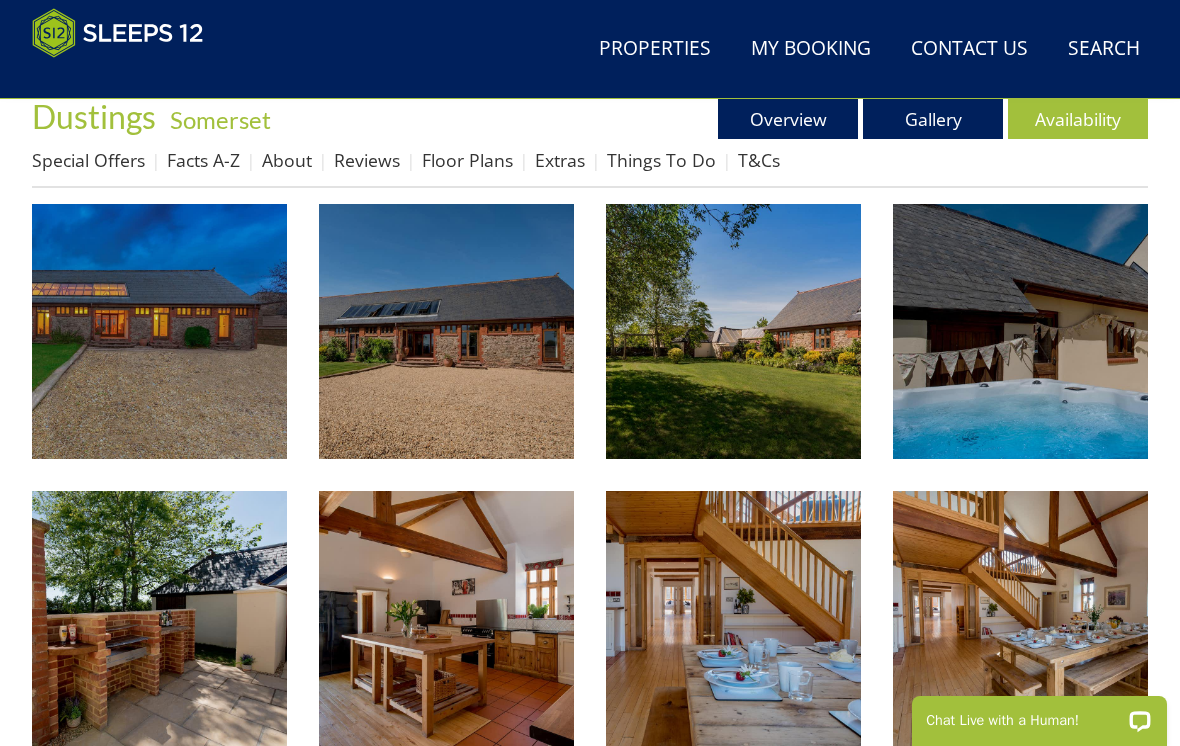 click at bounding box center (159, 331) 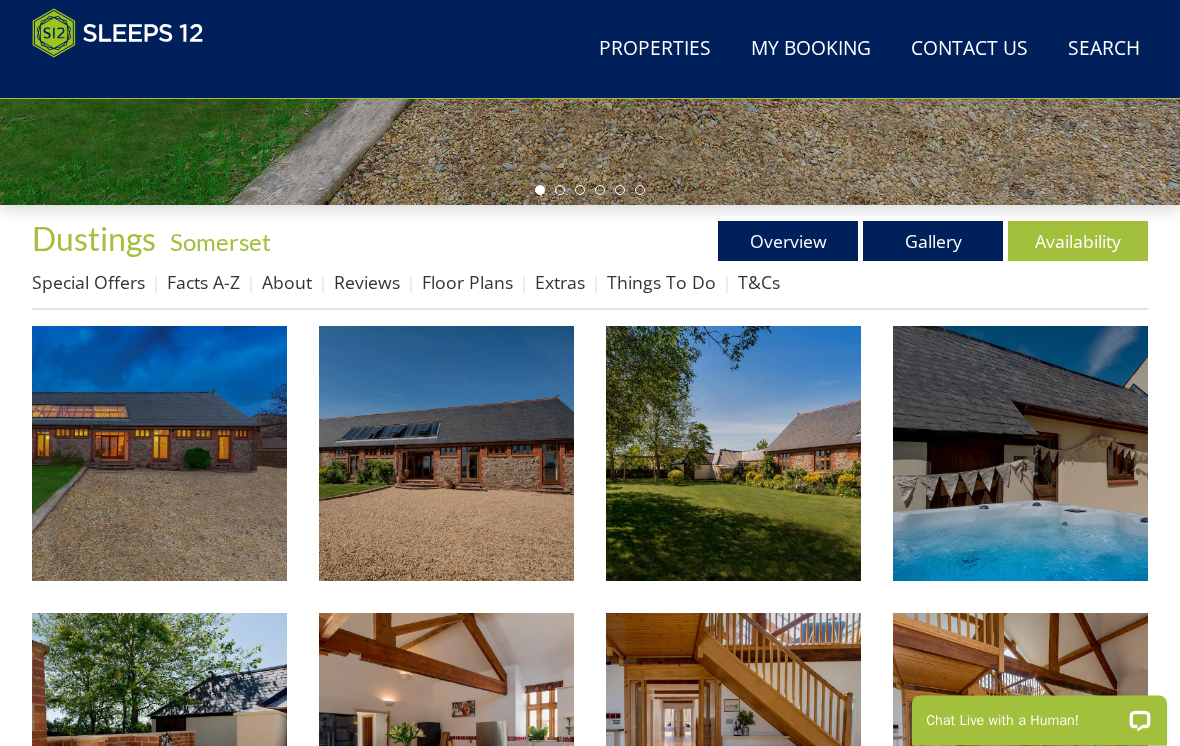 scroll, scrollTop: 599, scrollLeft: 0, axis: vertical 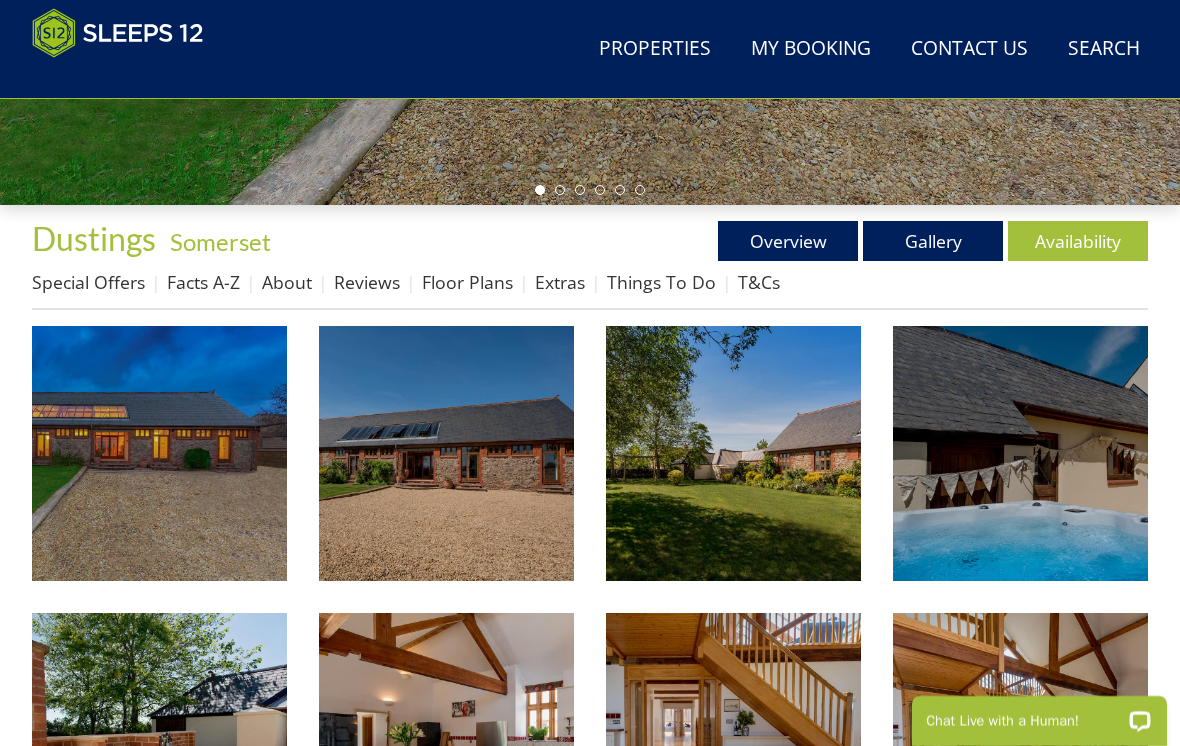 click on "Availability" at bounding box center [1078, 241] 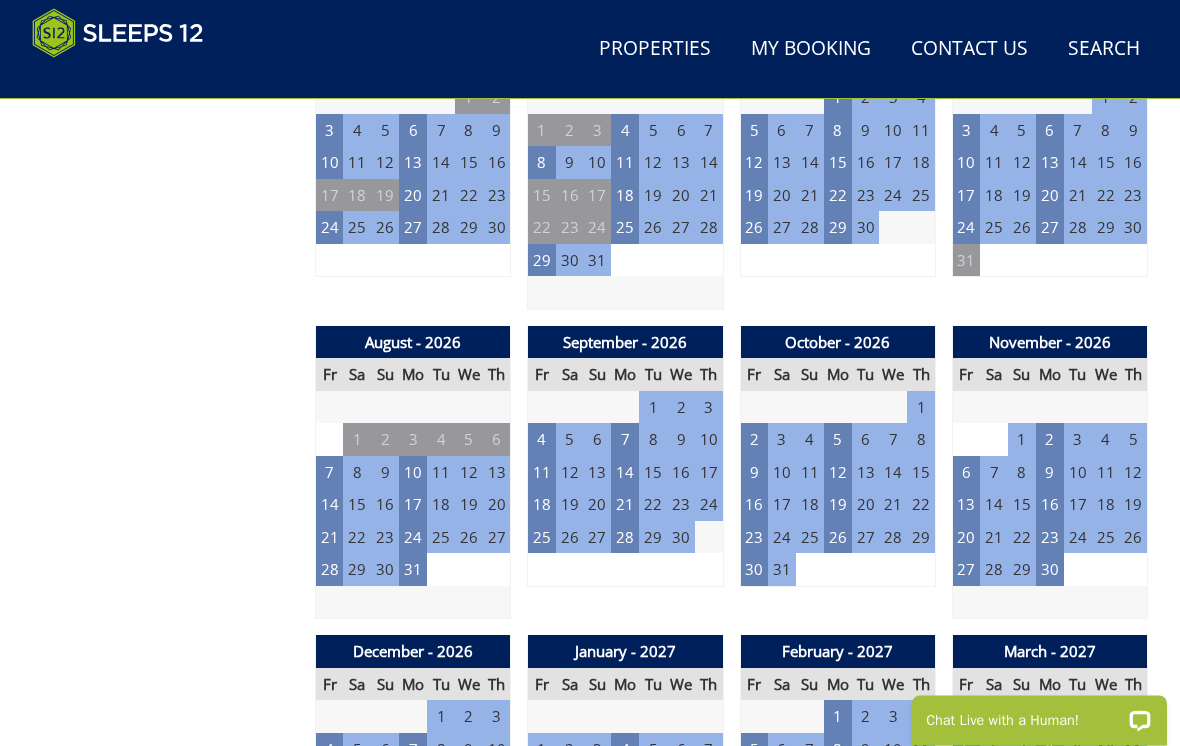 scroll, scrollTop: 1532, scrollLeft: 0, axis: vertical 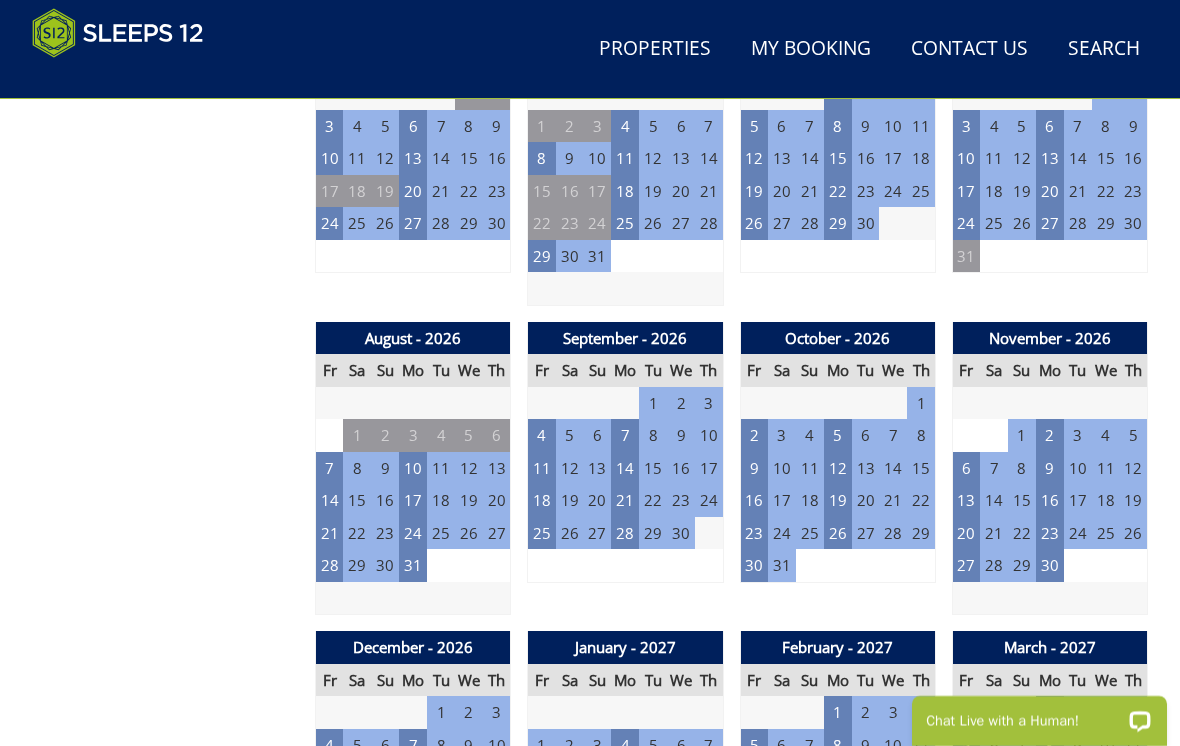 click on "2" at bounding box center (754, 435) 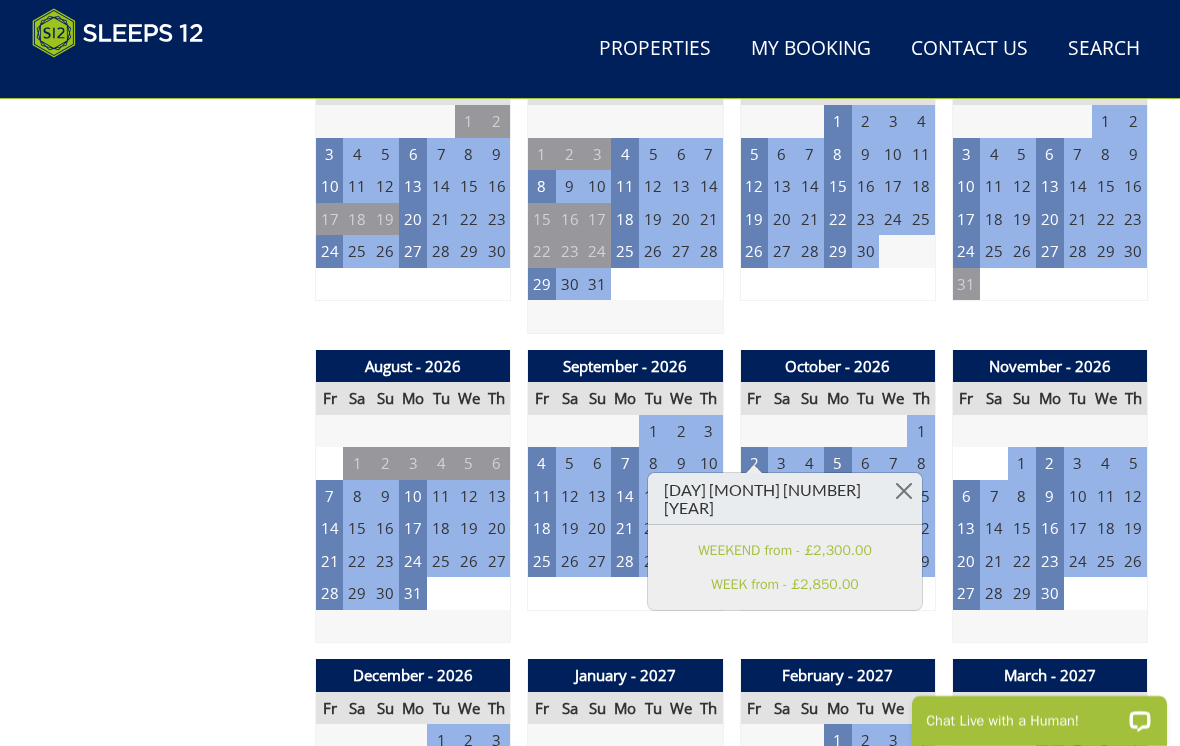 scroll, scrollTop: 1509, scrollLeft: 0, axis: vertical 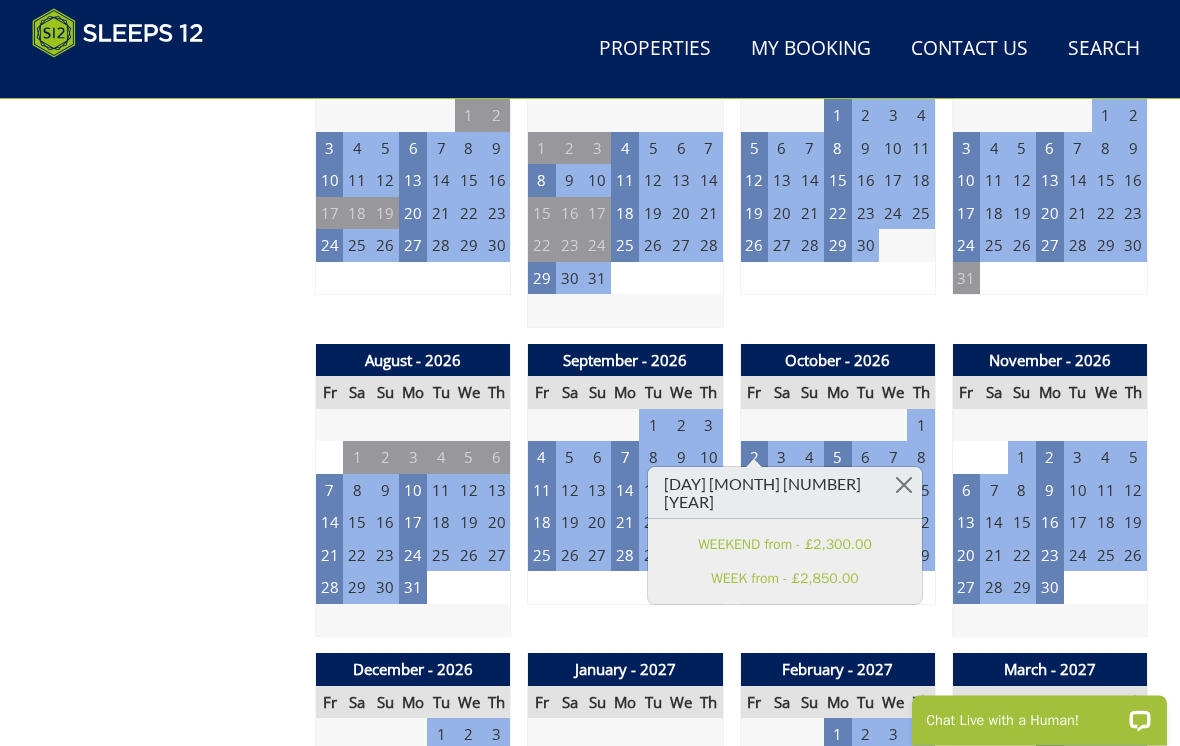 click on "Prices and Availability
You can browse the calendar to find an available start date for your stay by clicking on a start date or by entering your Arrival & Departure dates below.
Search for a Stay
[DATE]
Search
Check-In / Check-Out
[TIME] / [TIME]
Key
Available Start Date
Special Offer
Available
Booked" at bounding box center [165, 939] 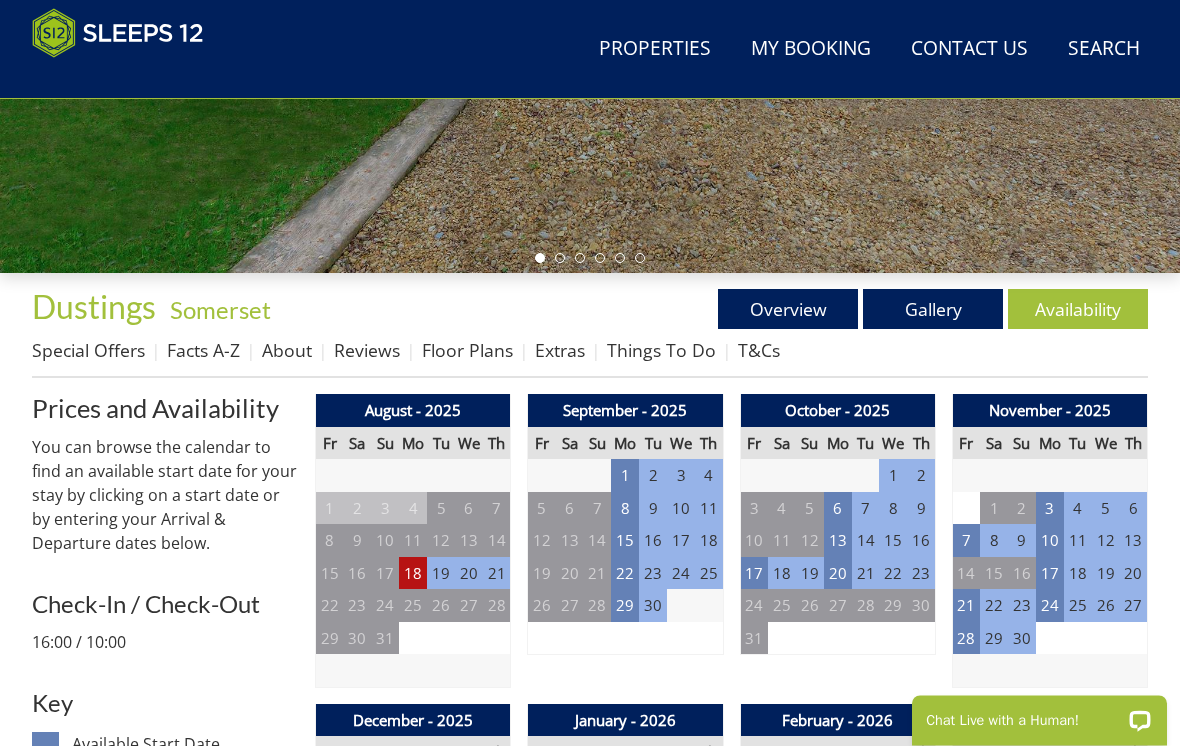 scroll, scrollTop: 532, scrollLeft: 0, axis: vertical 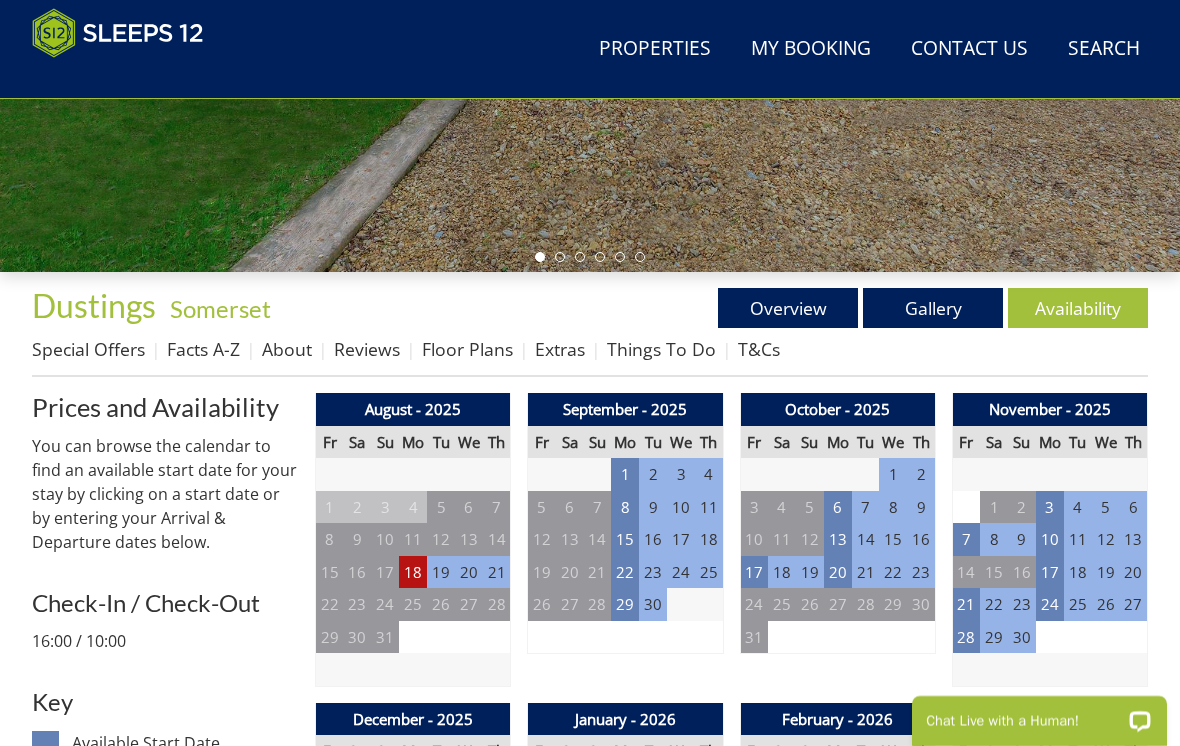 click on "Floor Plans" at bounding box center (467, 349) 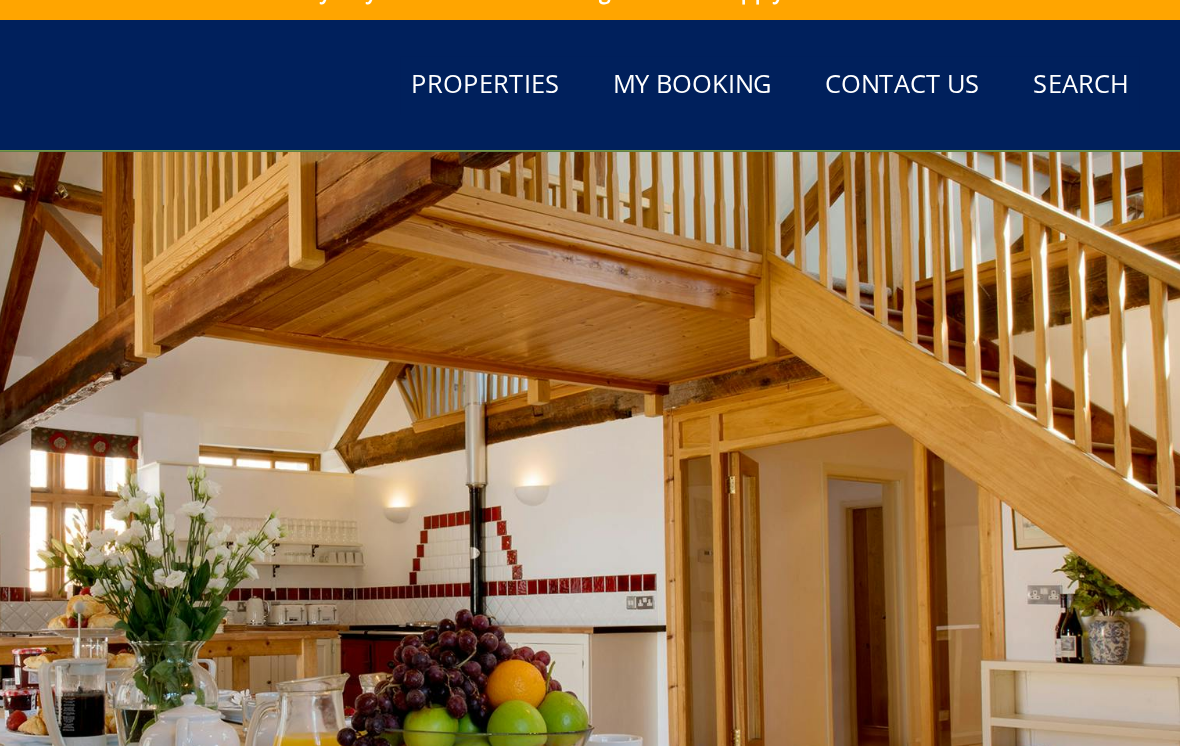scroll, scrollTop: 0, scrollLeft: 0, axis: both 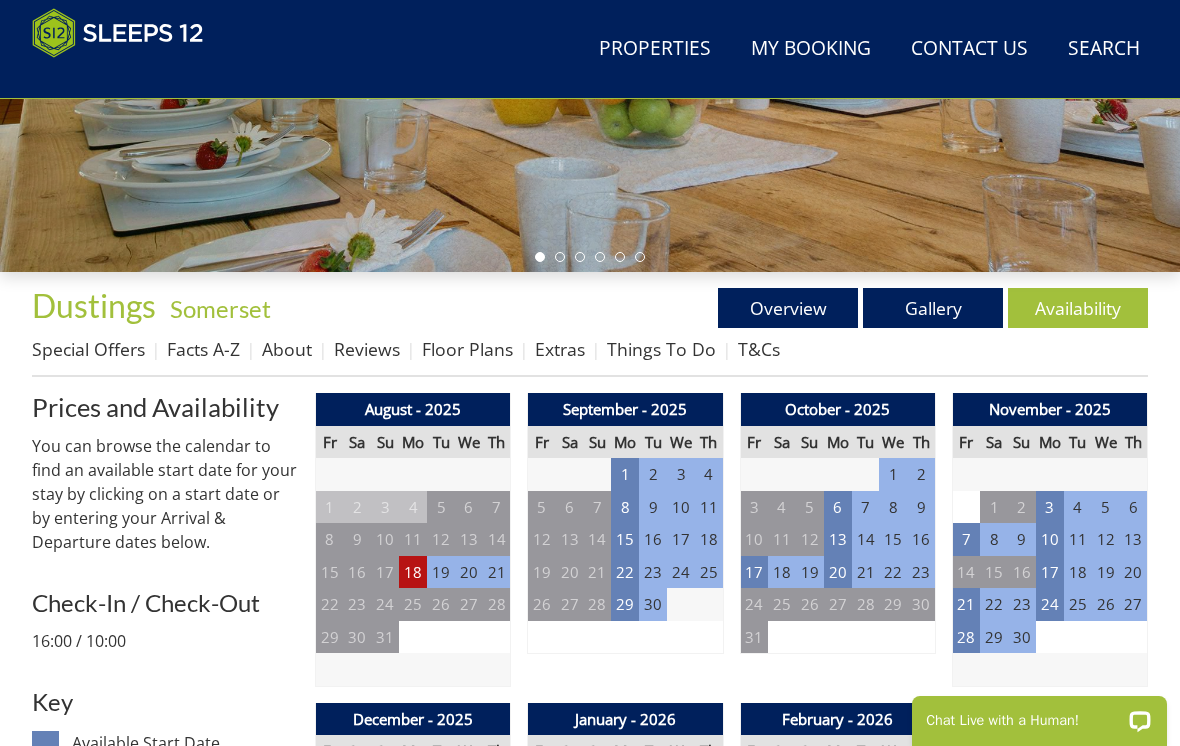 click on "Prices and Availability
You can browse the calendar to find an available start date for your stay by clicking on a start date or by entering your Arrival & Departure dates below.
Search for a Stay
08/04/2025
Search
Check-In / Check-Out
16:00 / 10:00
Key
Available Start Date
Special Offer
Available
Booked" at bounding box center (165, 1916) 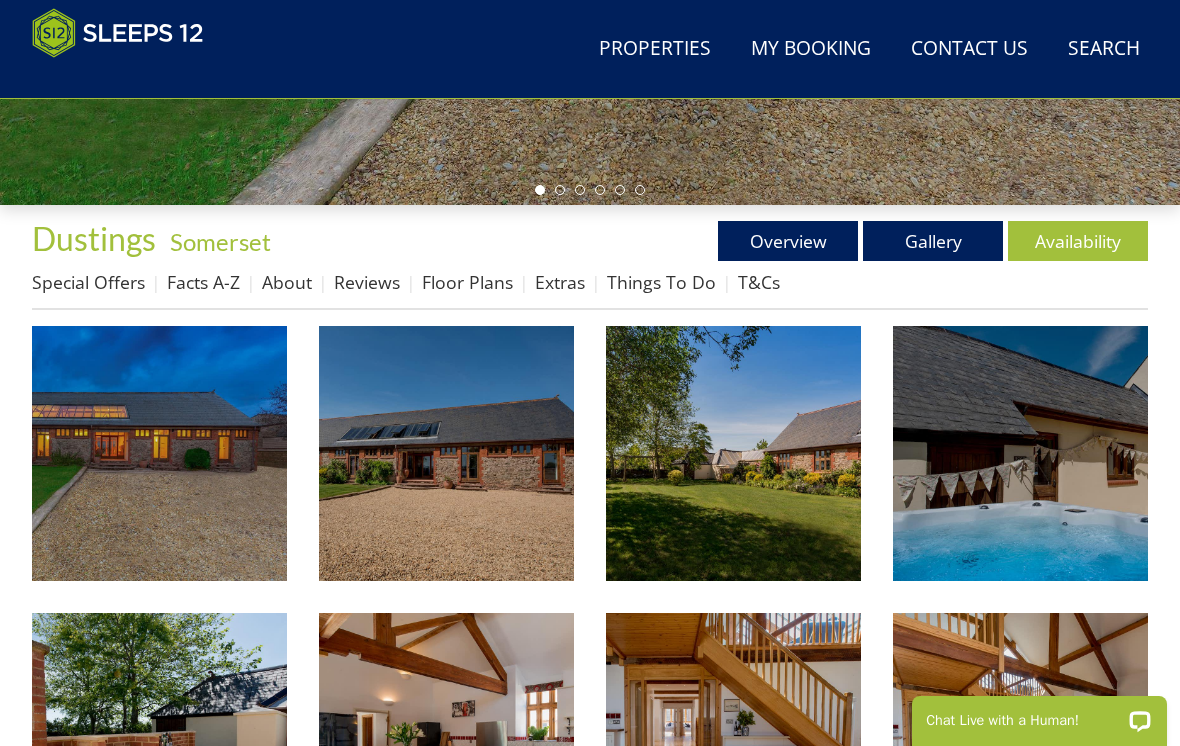 scroll, scrollTop: 0, scrollLeft: 0, axis: both 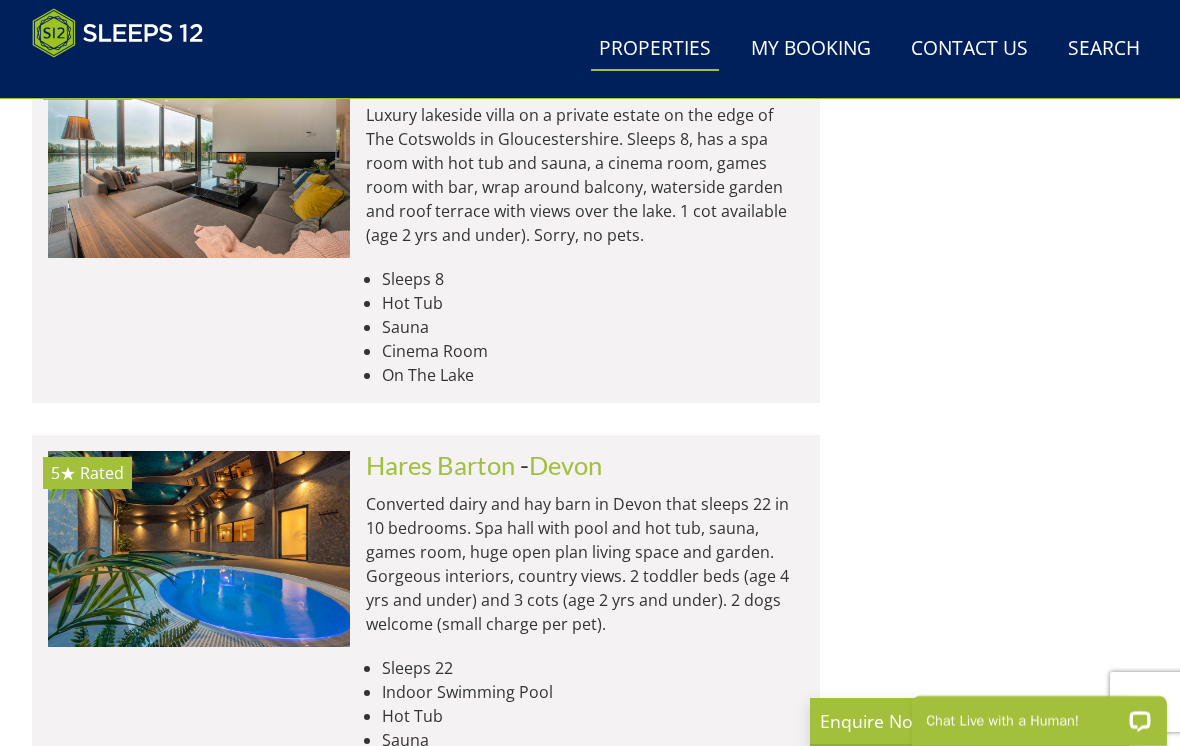 click at bounding box center [199, 548] 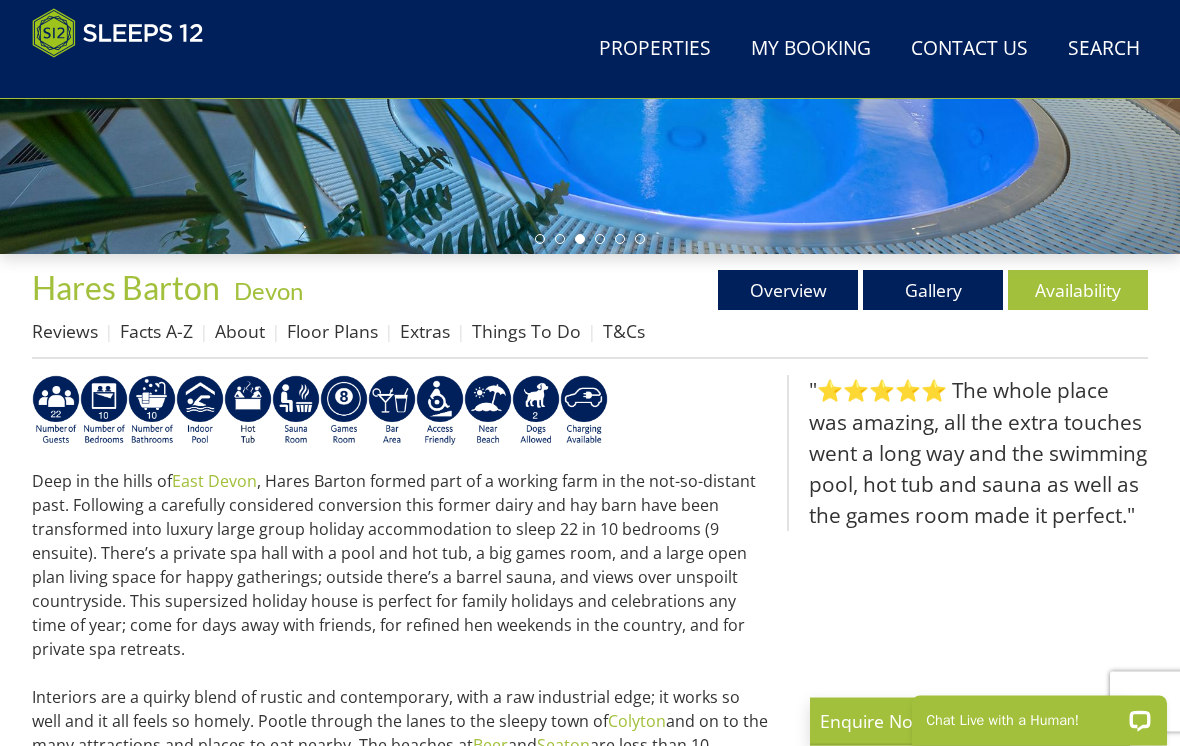 scroll, scrollTop: 551, scrollLeft: 0, axis: vertical 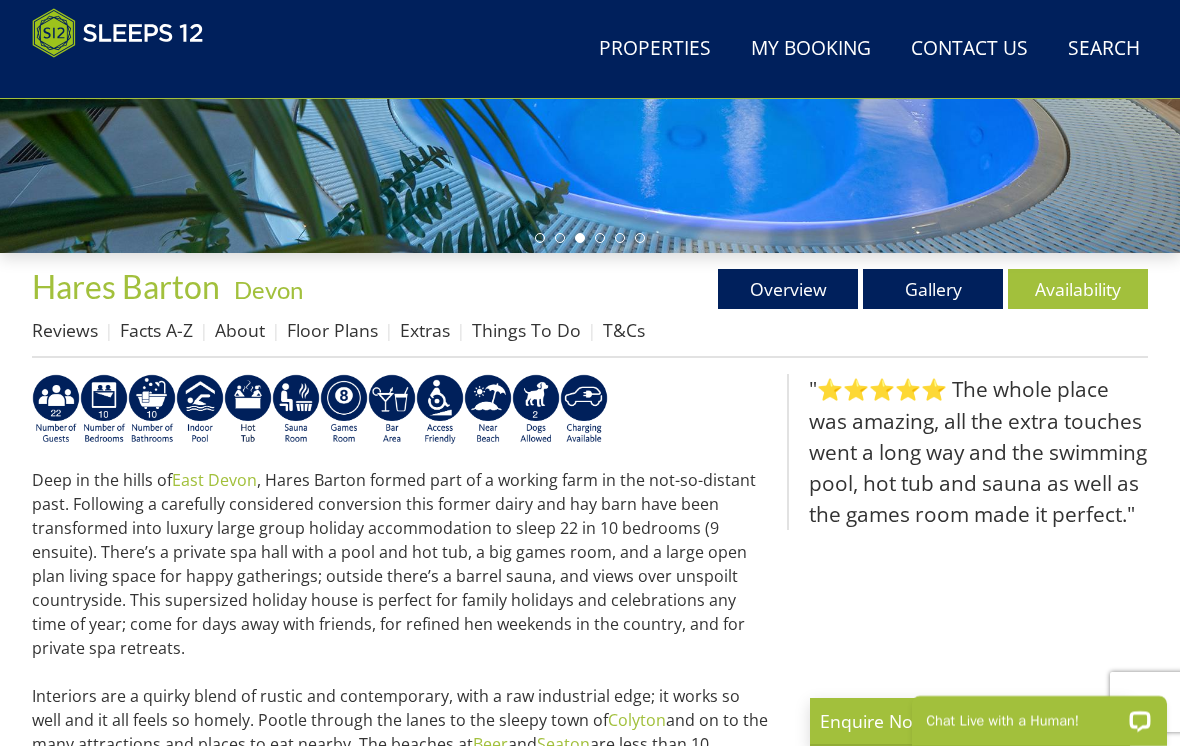 click on "Gallery" at bounding box center [933, 289] 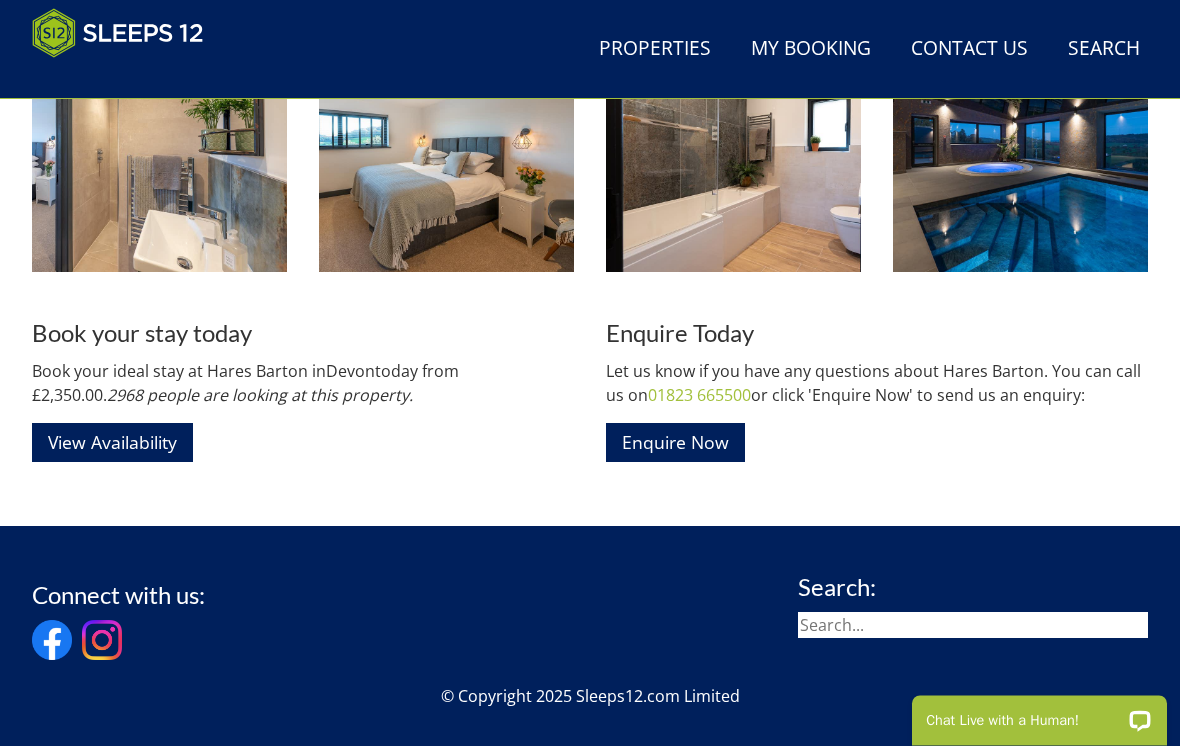 scroll, scrollTop: 3491, scrollLeft: 0, axis: vertical 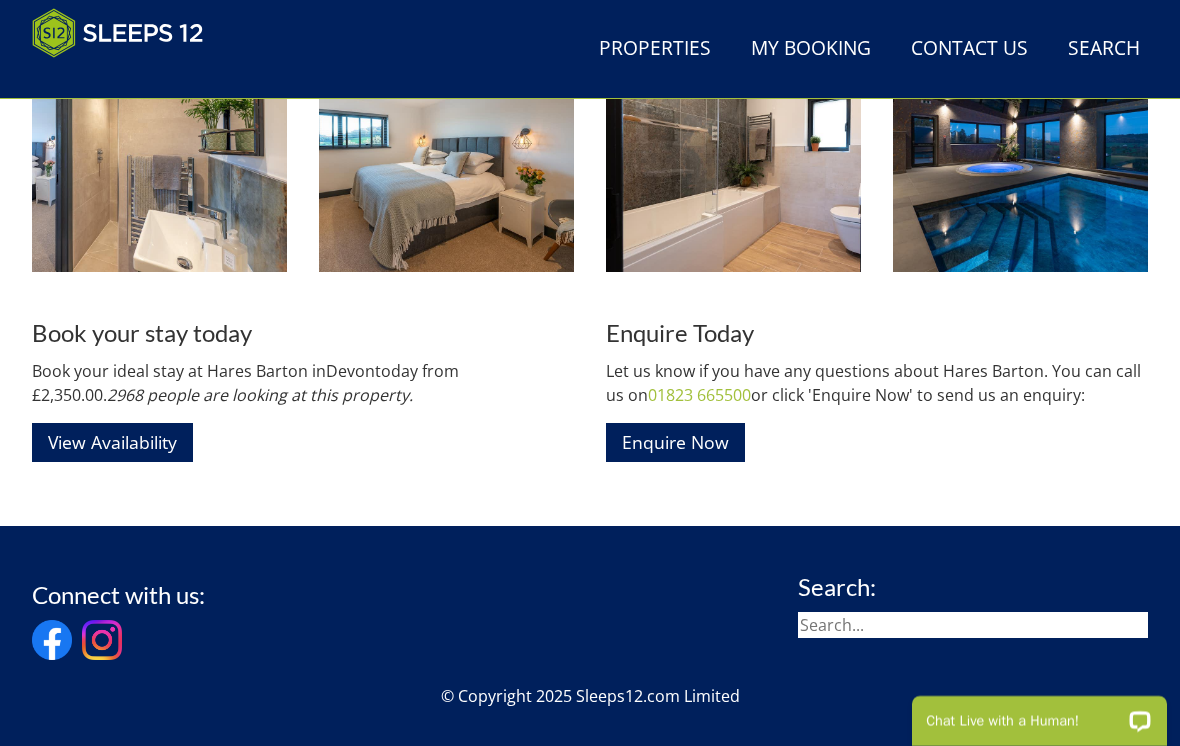 click on "View Availability" at bounding box center (112, 442) 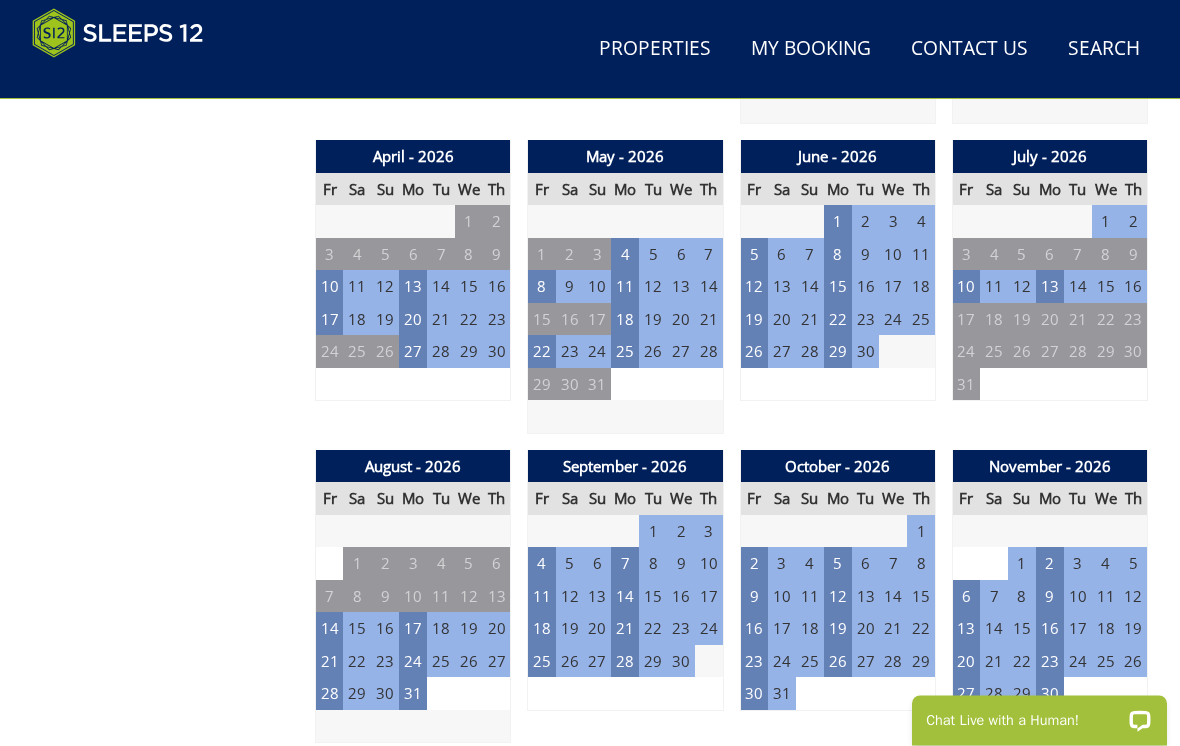 scroll, scrollTop: 1408, scrollLeft: 0, axis: vertical 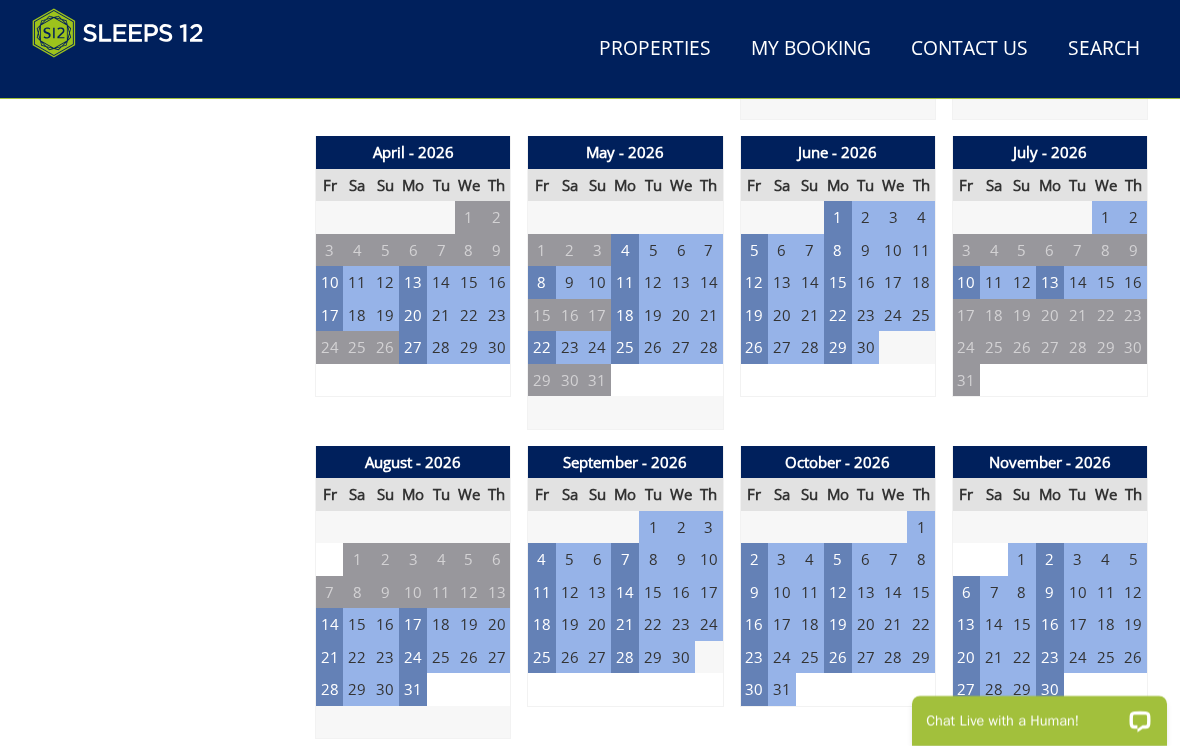 click on "2" at bounding box center [754, 559] 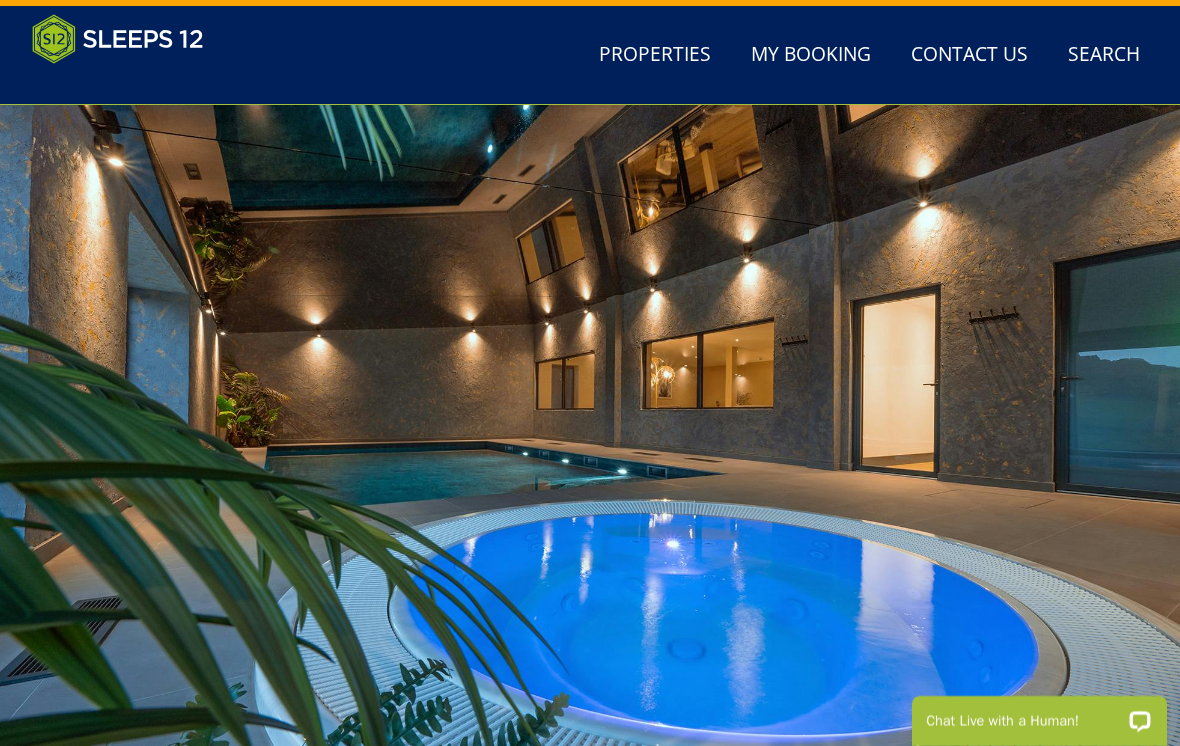 scroll, scrollTop: 0, scrollLeft: 0, axis: both 